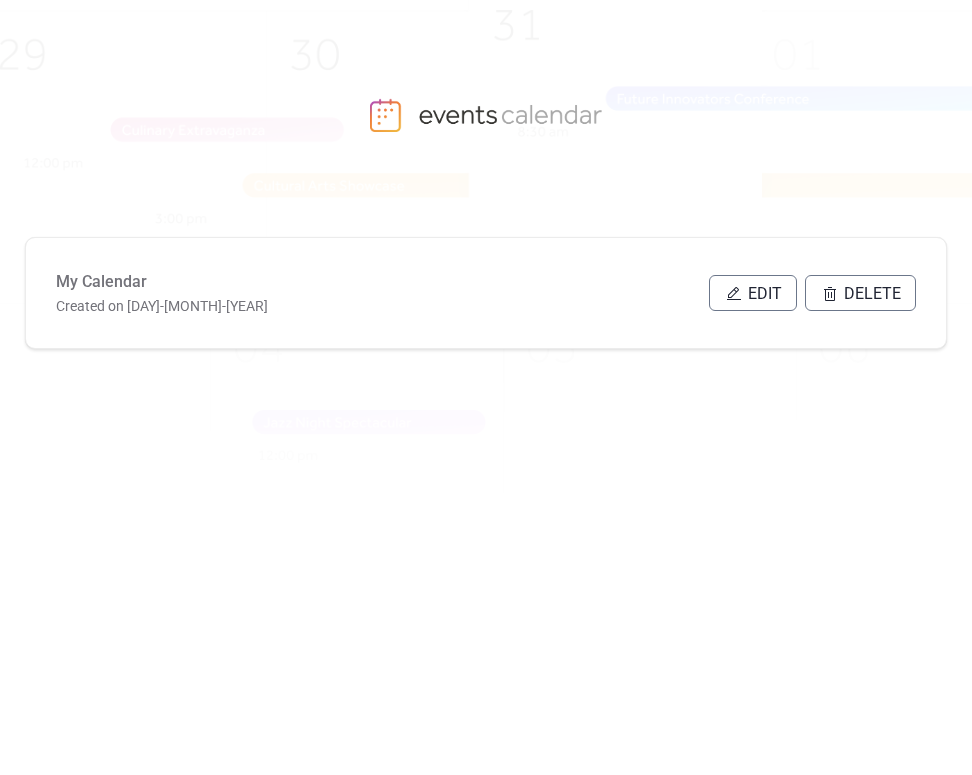 scroll, scrollTop: 0, scrollLeft: 0, axis: both 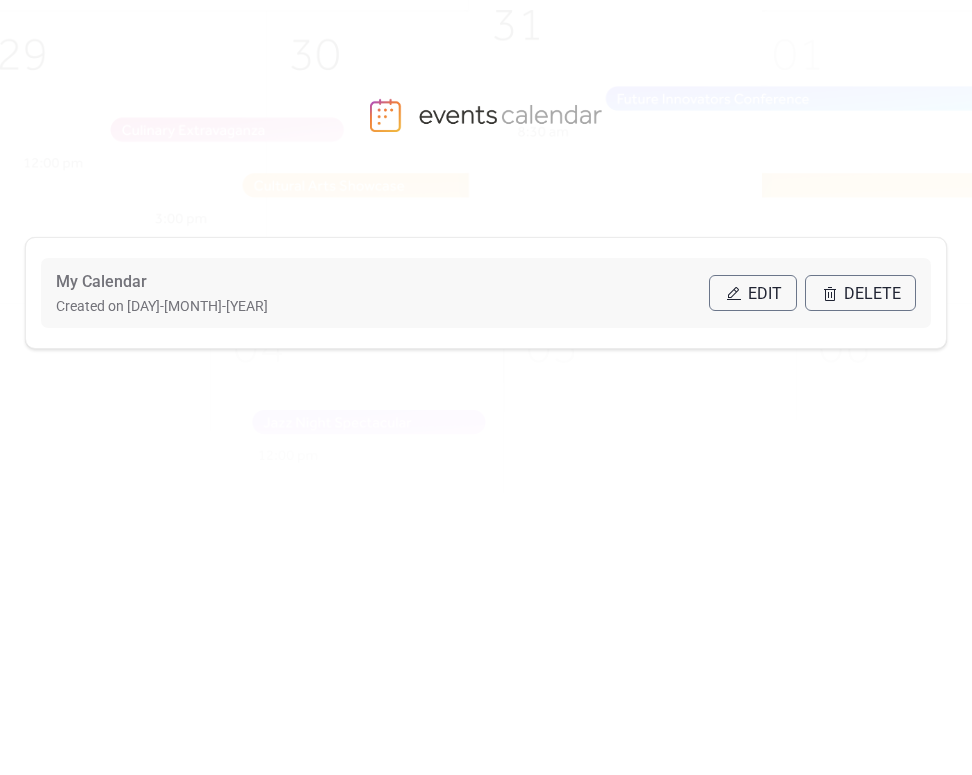 click on "Edit" at bounding box center (765, 294) 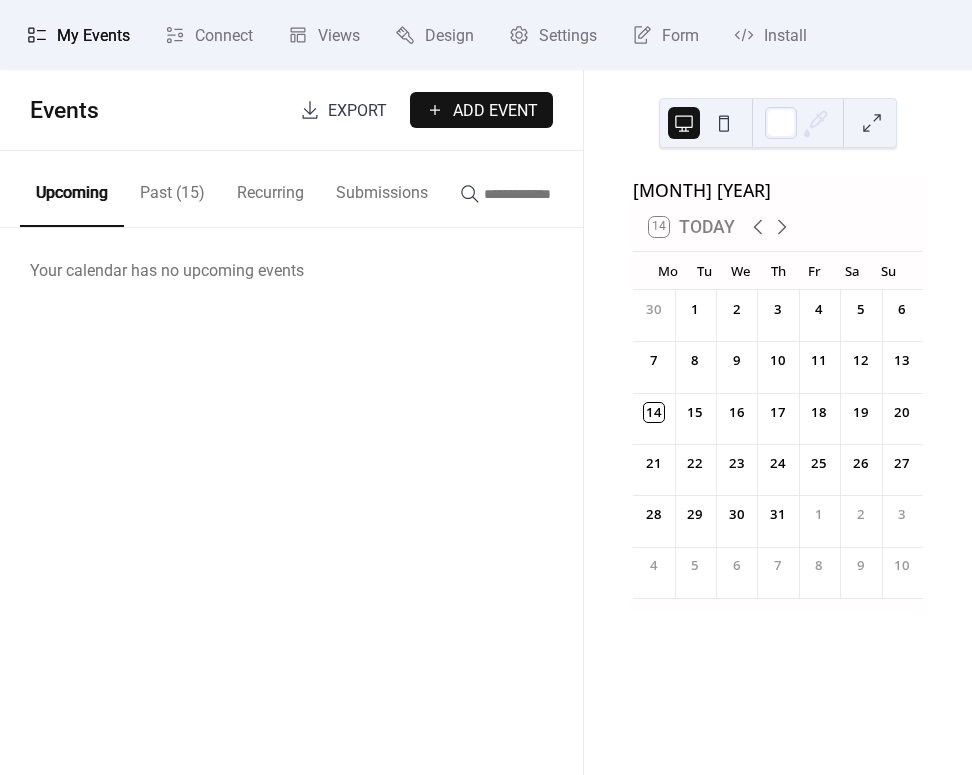click on "Past (15)" at bounding box center [172, 188] 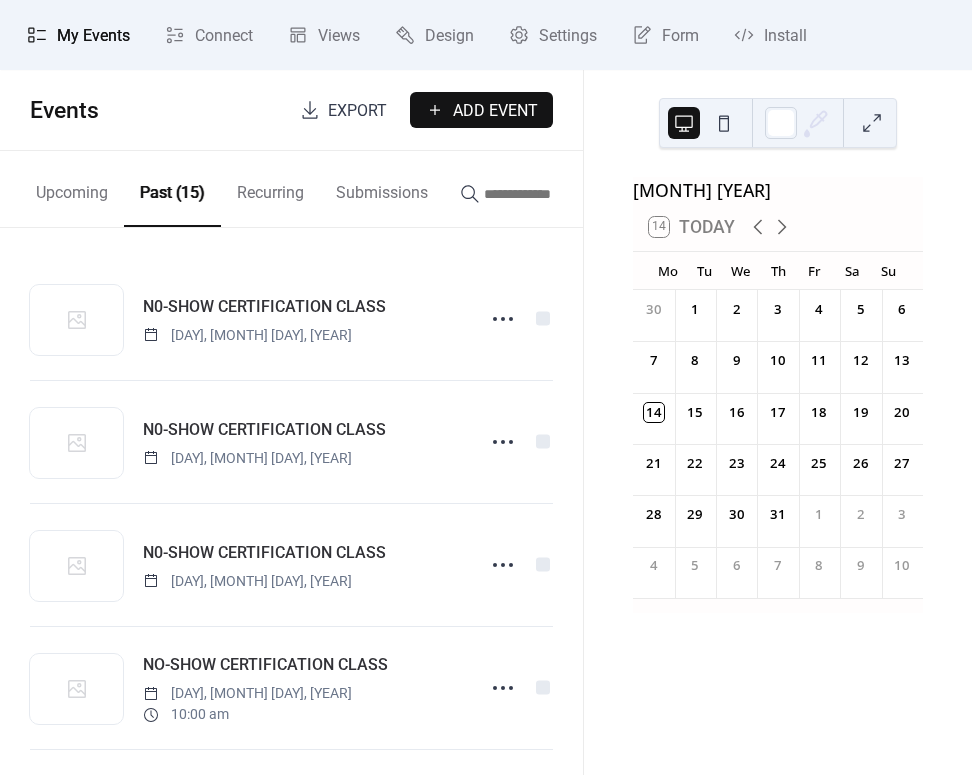 click on "Add Event" at bounding box center [495, 111] 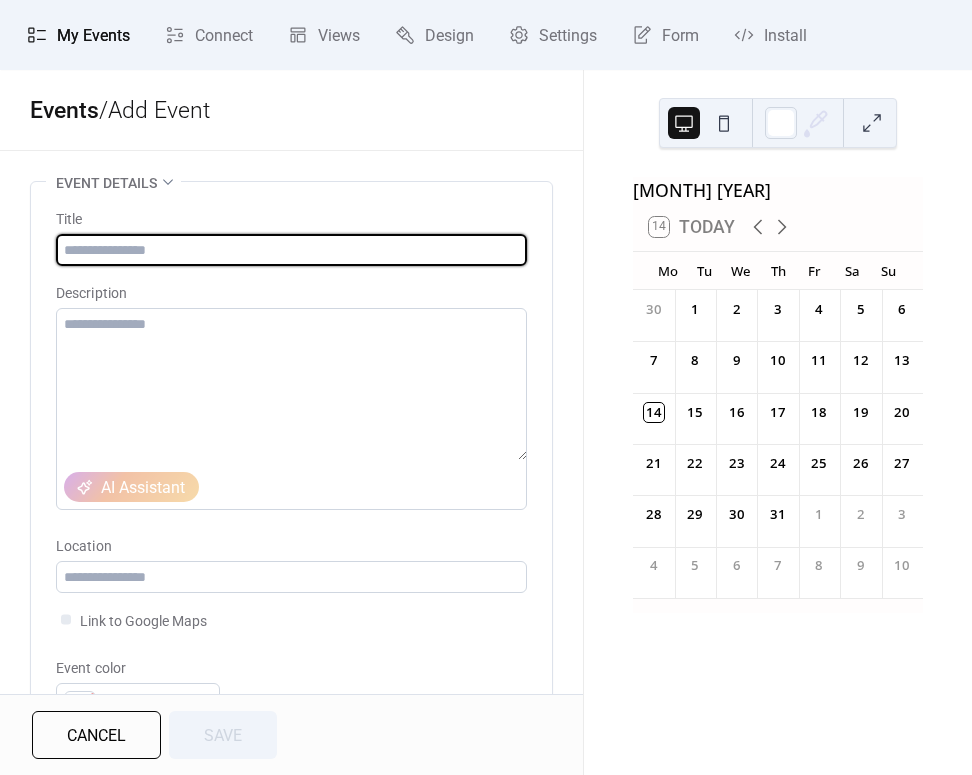 click at bounding box center [291, 250] 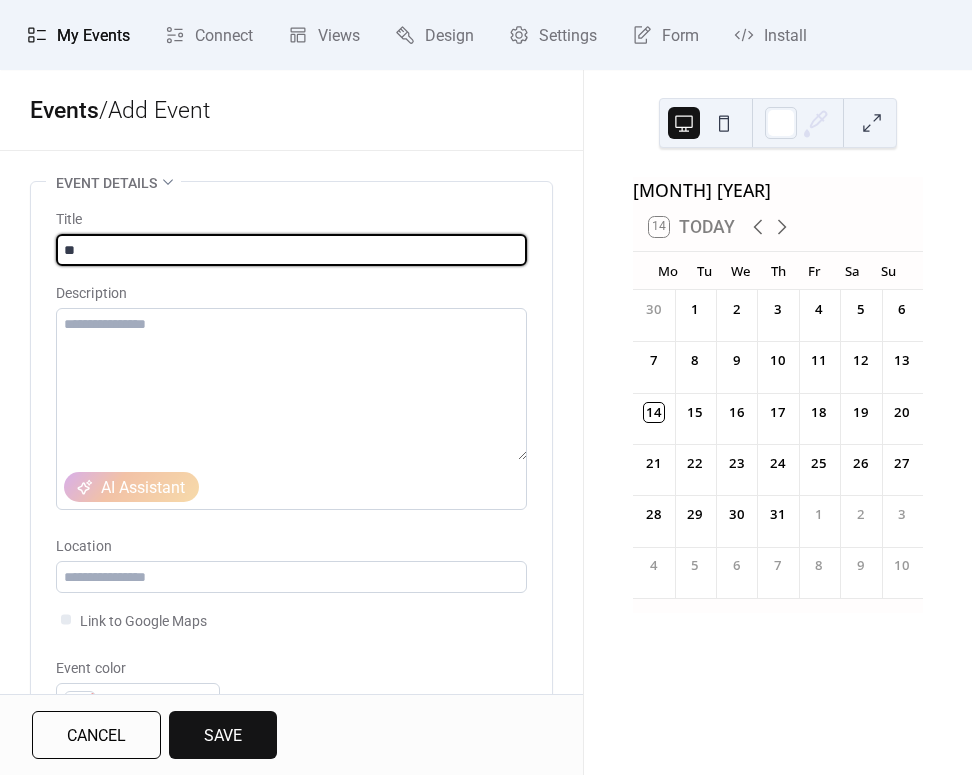 type on "*" 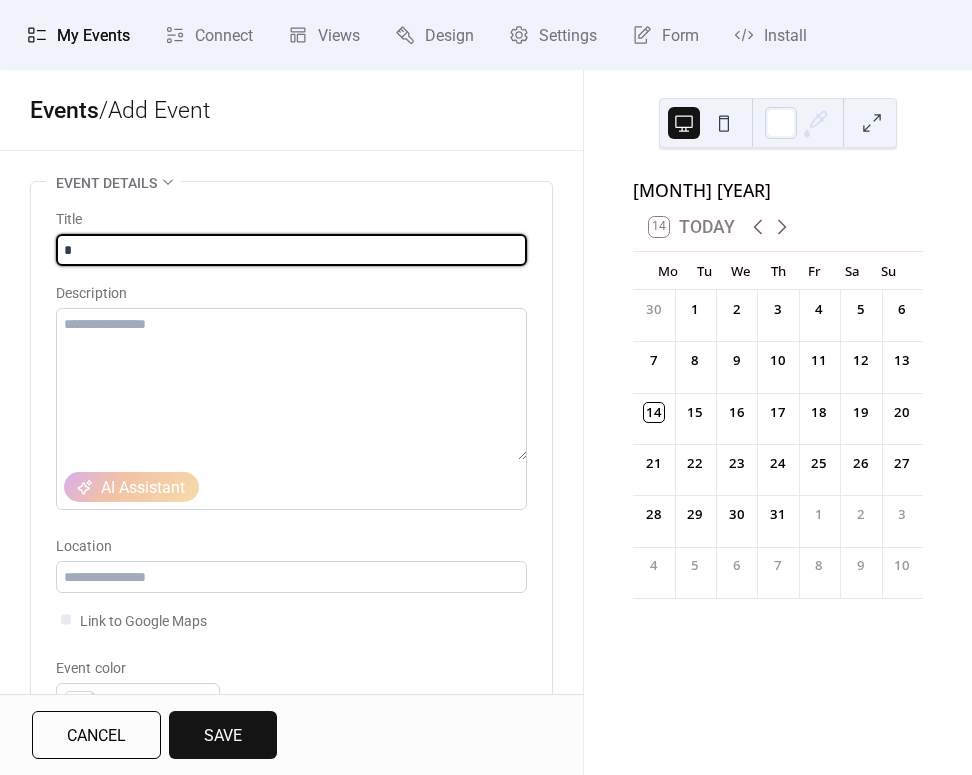 type 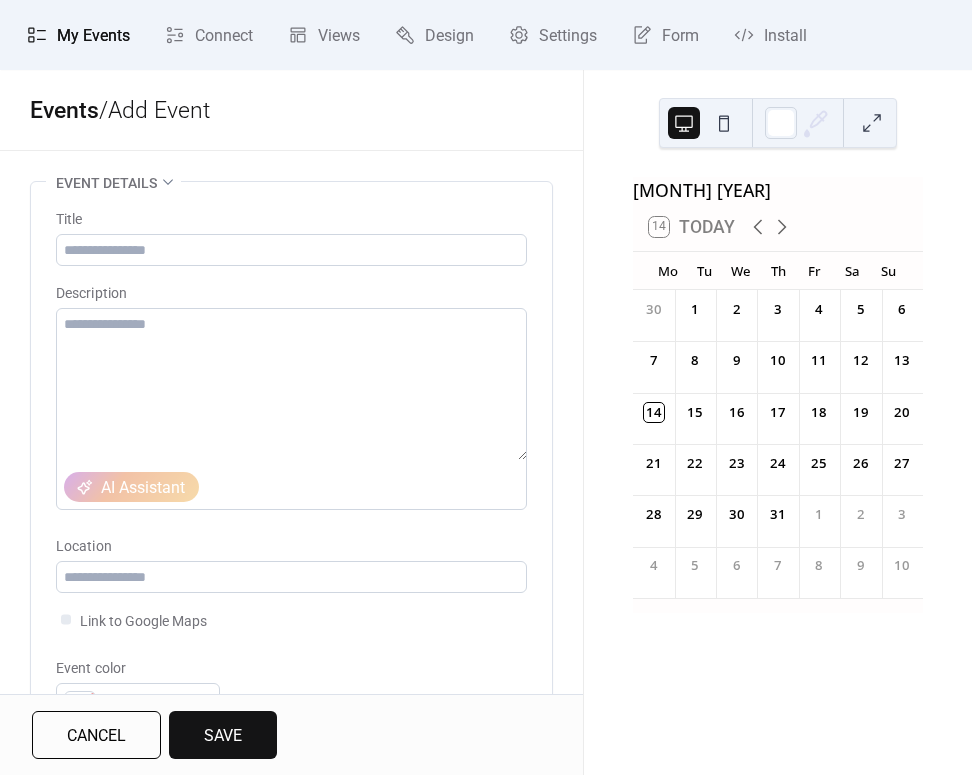 click on "Cancel" at bounding box center [96, 735] 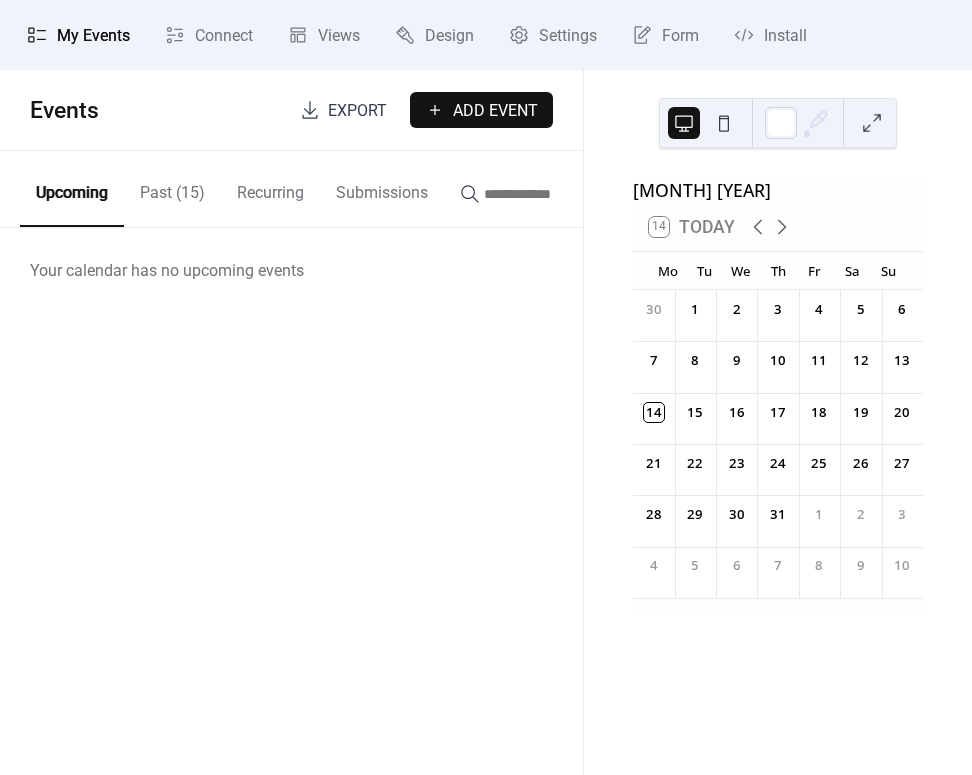 click on "Past (15)" at bounding box center [172, 188] 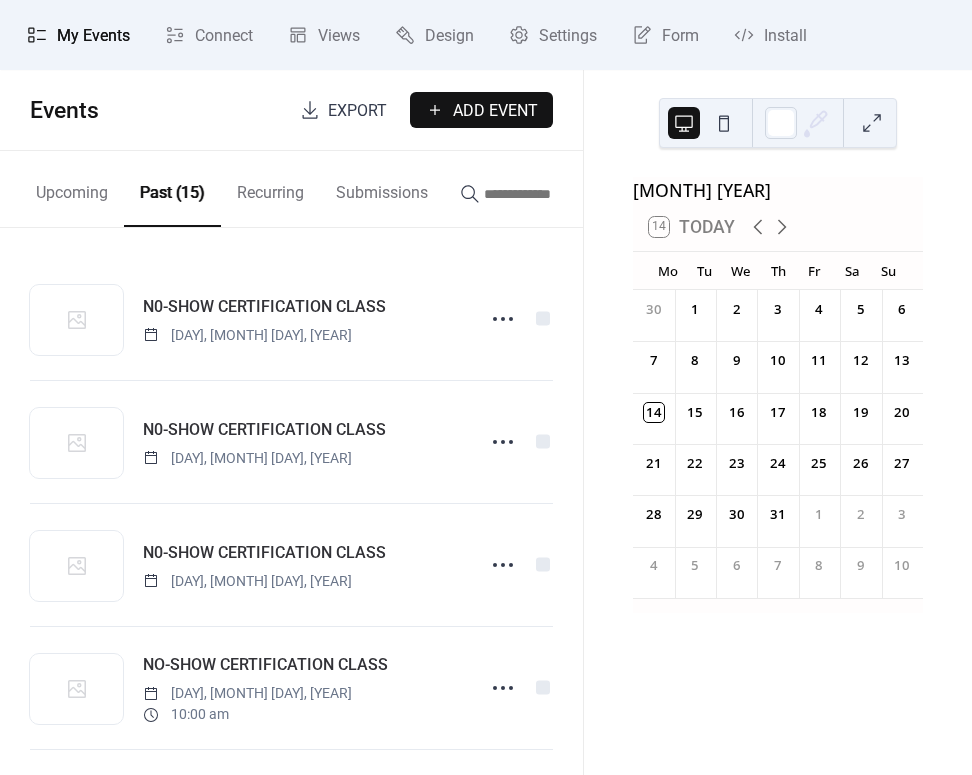 click on "Add Event" at bounding box center (495, 111) 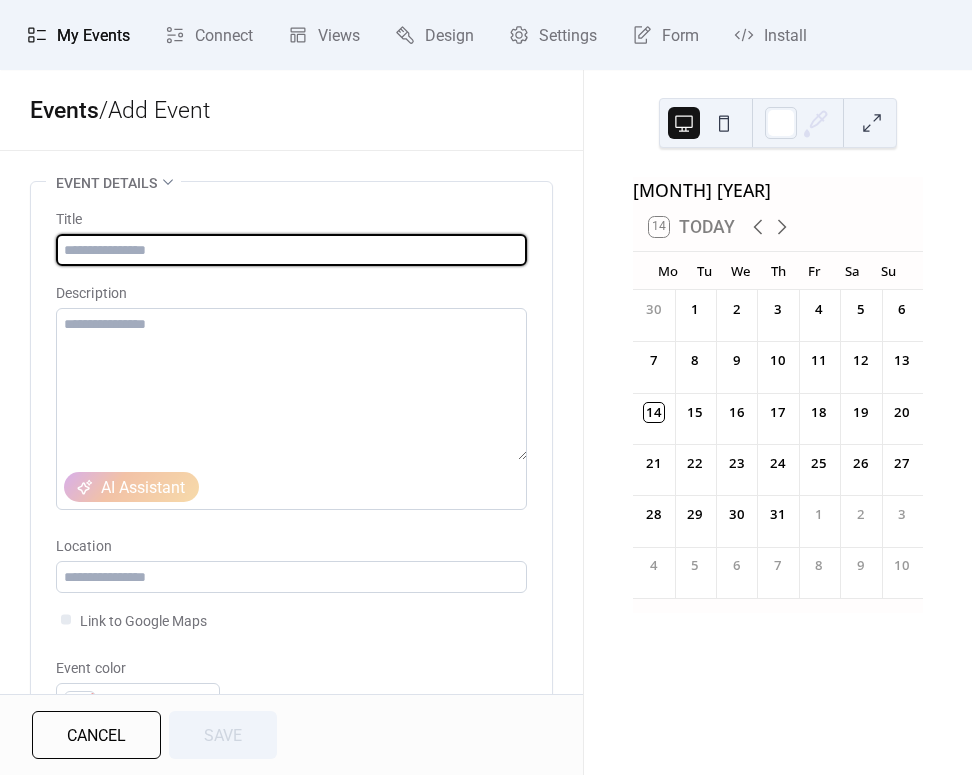click at bounding box center [291, 250] 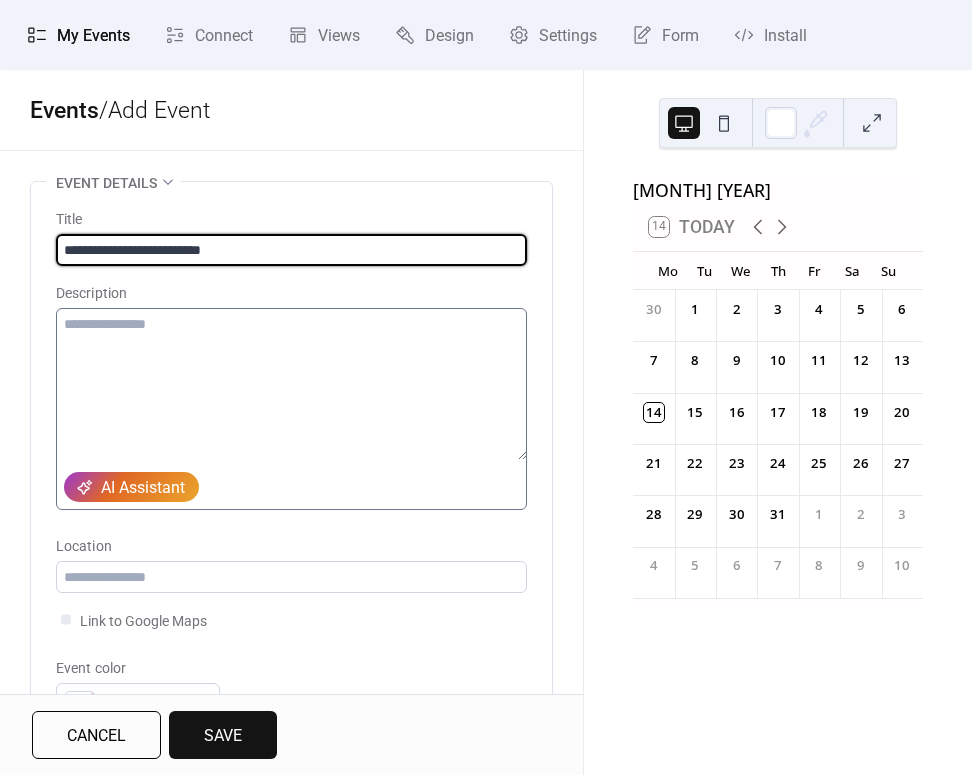 type on "**********" 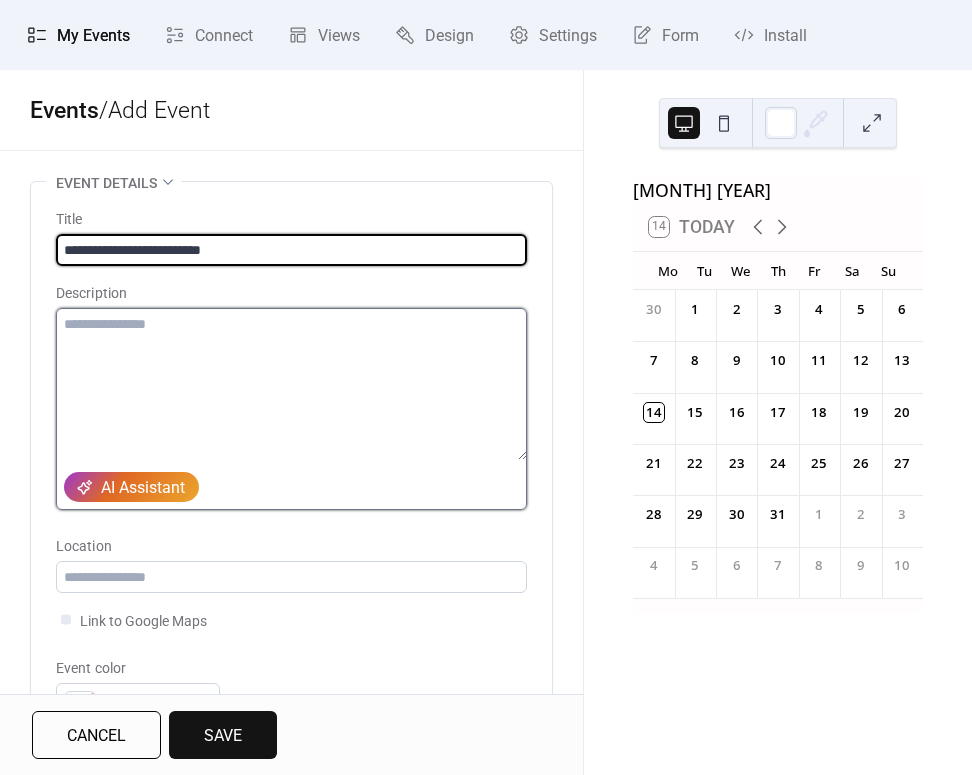 click at bounding box center [291, 384] 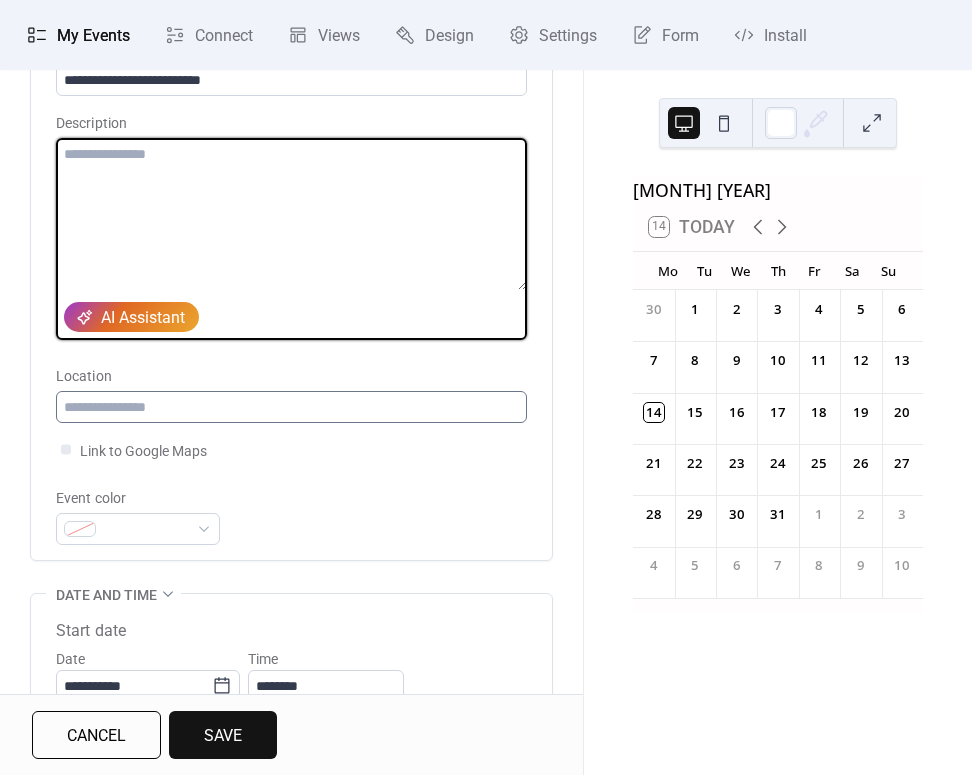 scroll, scrollTop: 171, scrollLeft: 0, axis: vertical 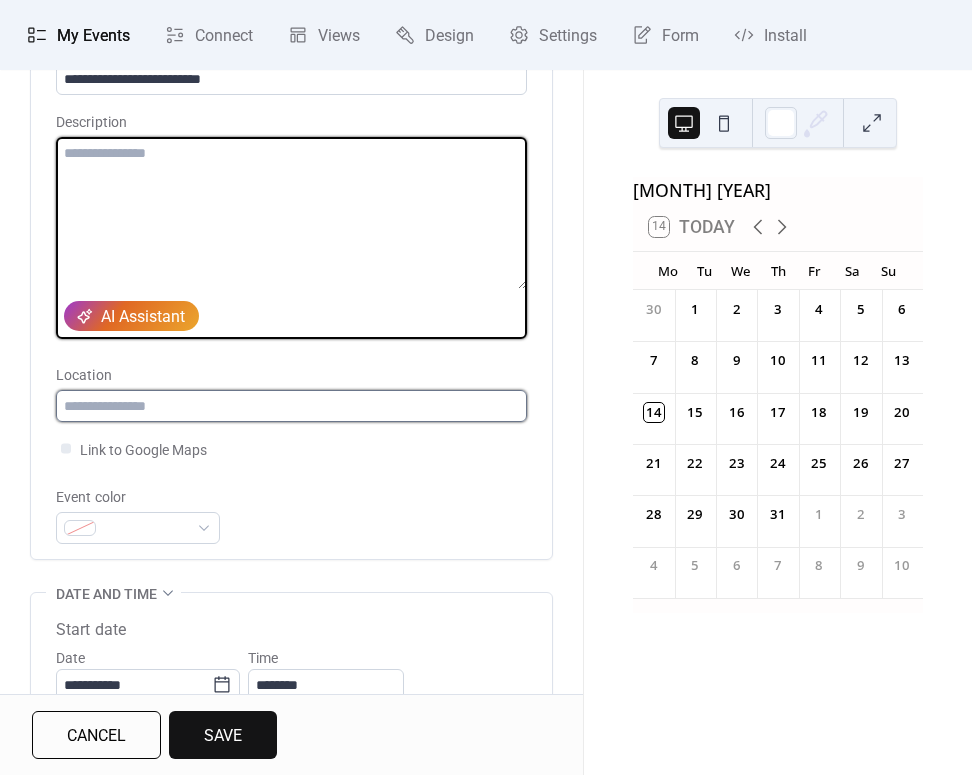 click at bounding box center (291, 406) 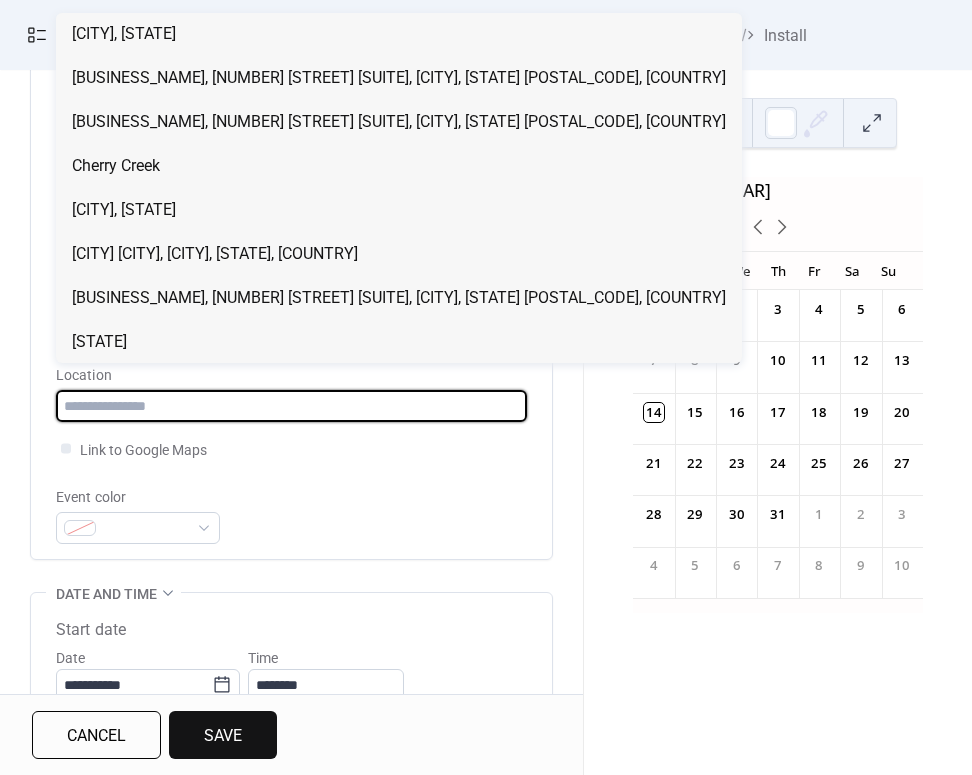 click at bounding box center (291, 406) 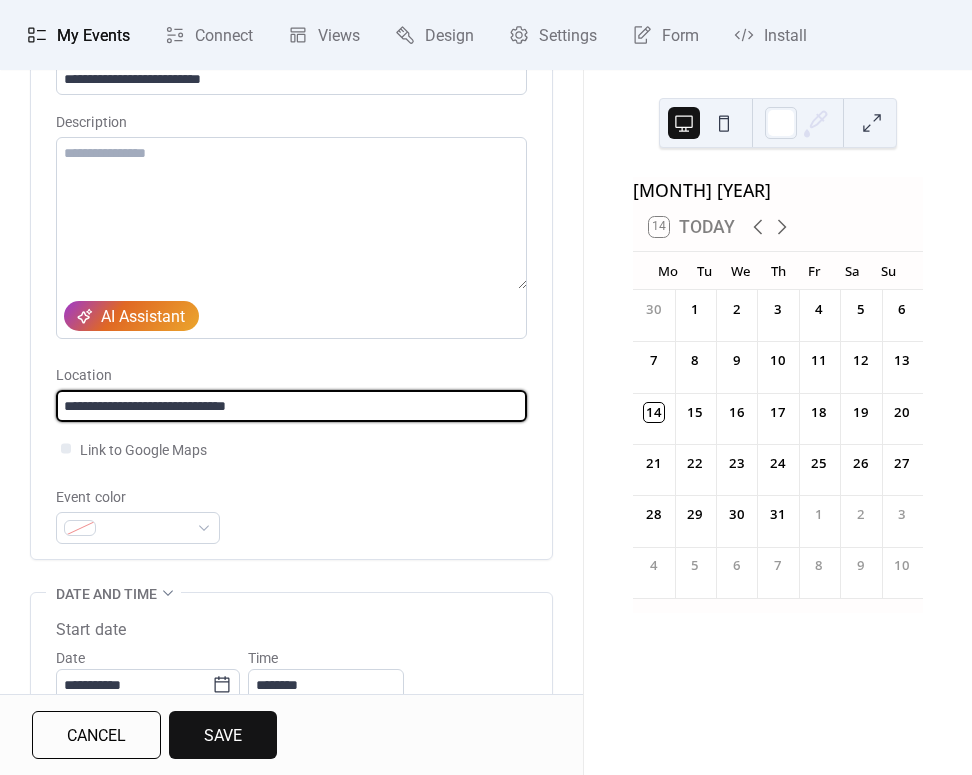 drag, startPoint x: 136, startPoint y: 407, endPoint x: 185, endPoint y: 410, distance: 49.09175 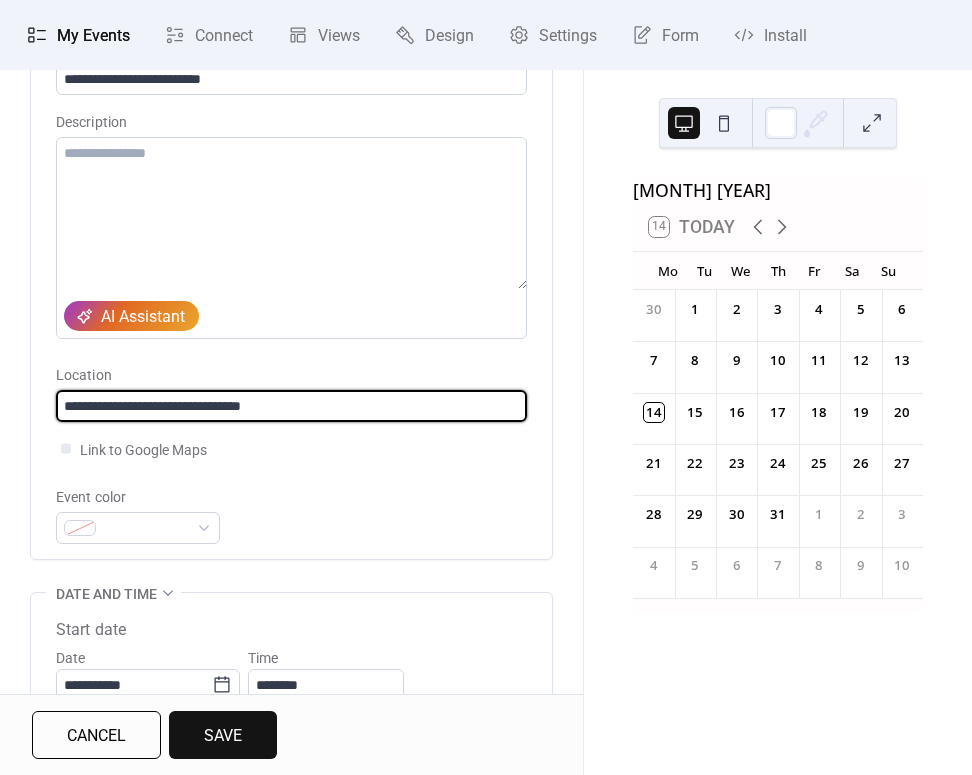 click on "**********" at bounding box center [291, 406] 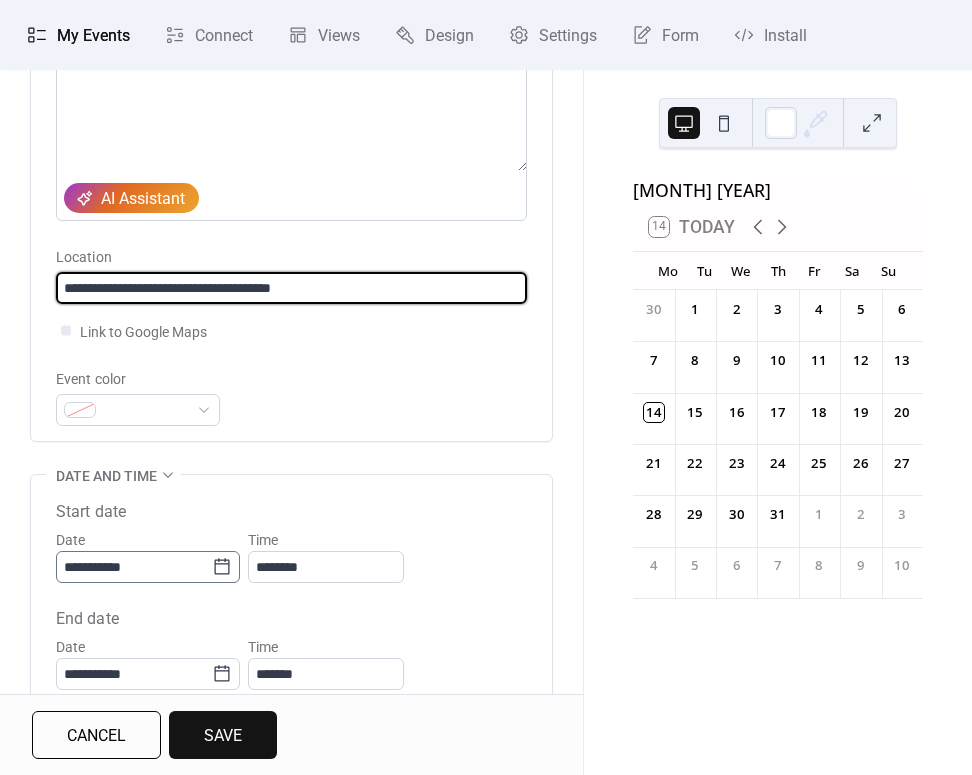 scroll, scrollTop: 292, scrollLeft: 0, axis: vertical 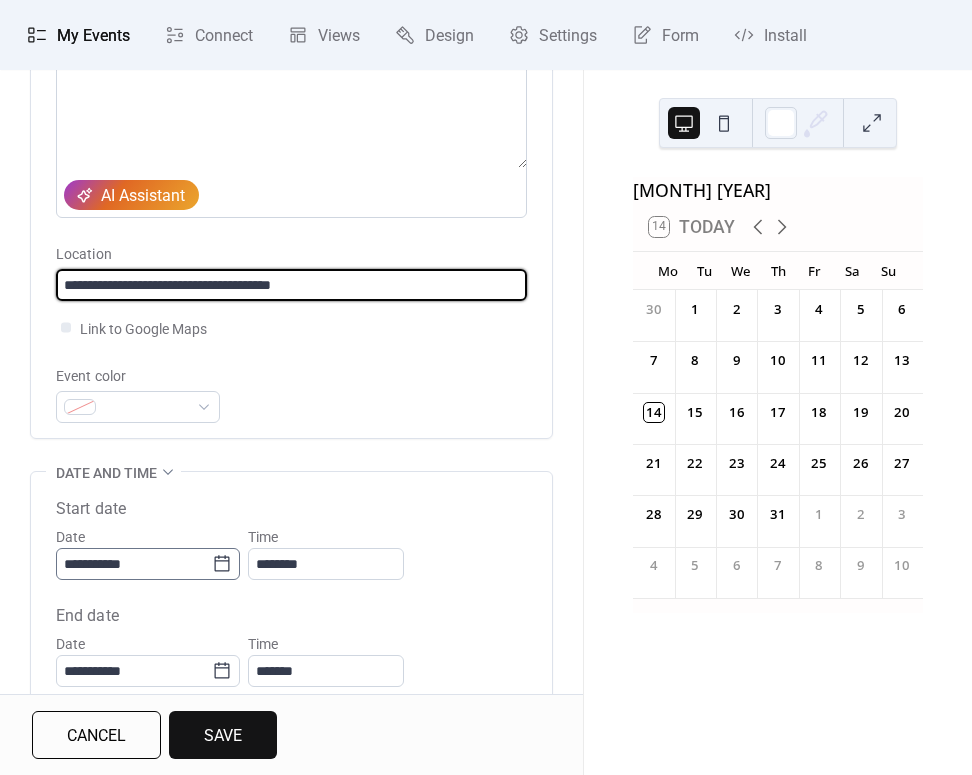 type on "**********" 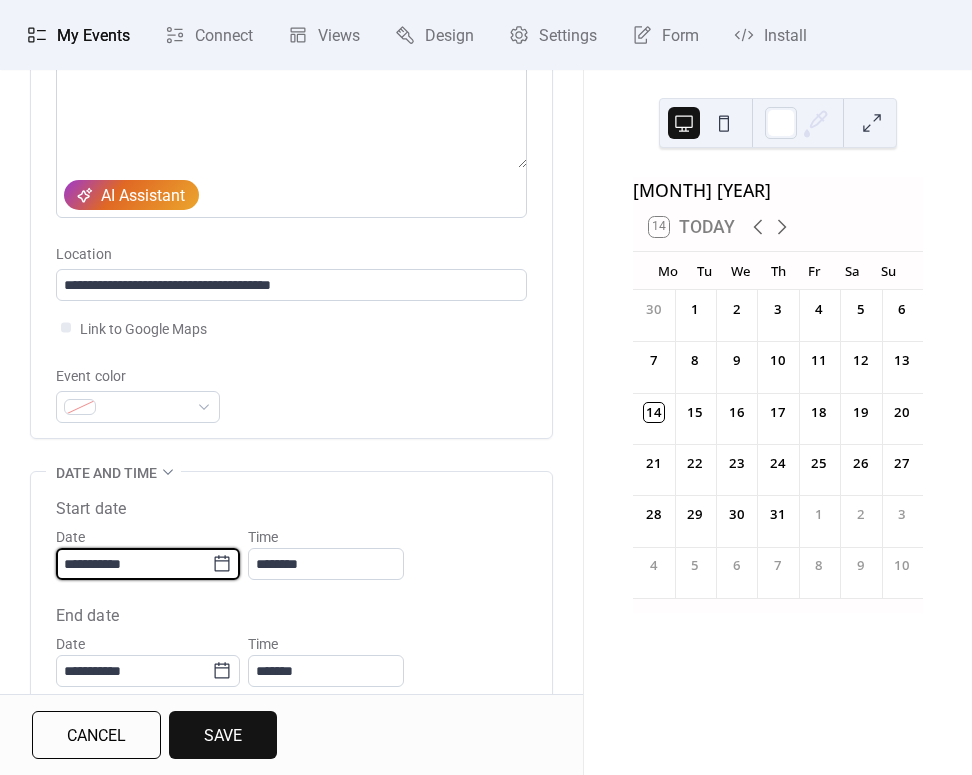 click on "**********" at bounding box center (134, 564) 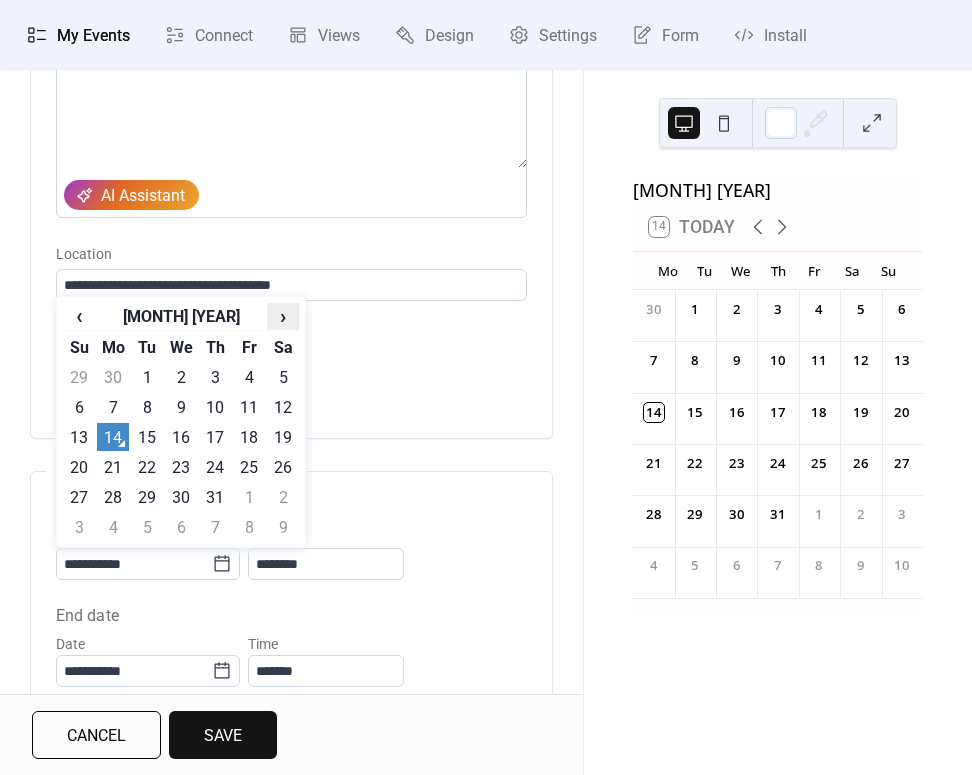 click on "›" at bounding box center (283, 316) 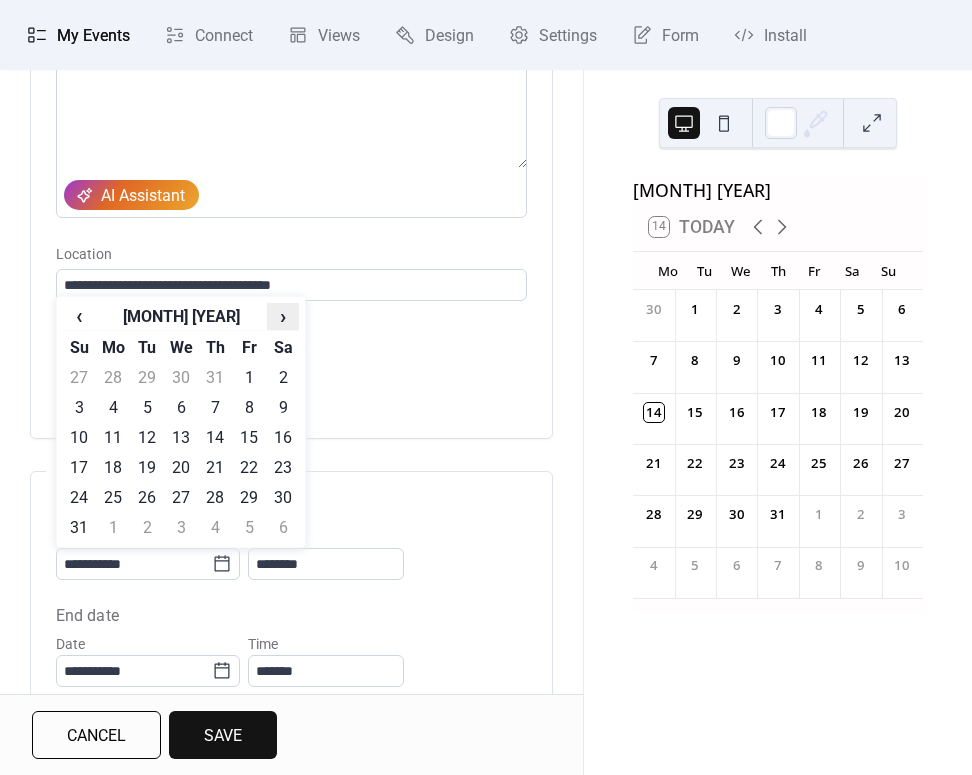 click on "›" at bounding box center [283, 316] 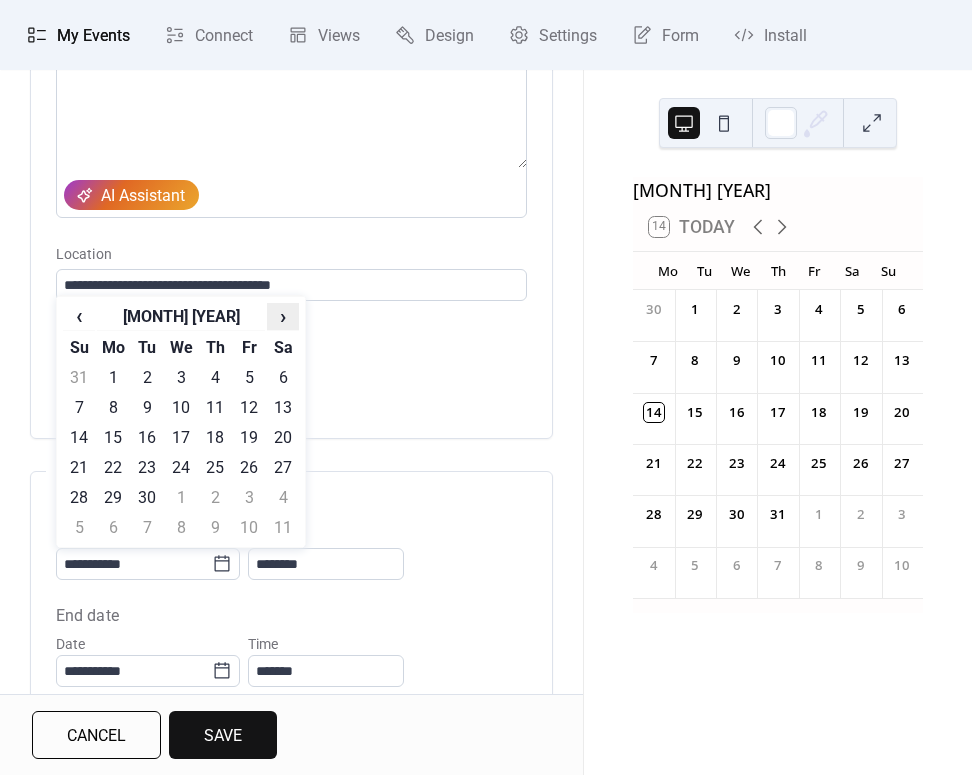 click on "›" at bounding box center [283, 316] 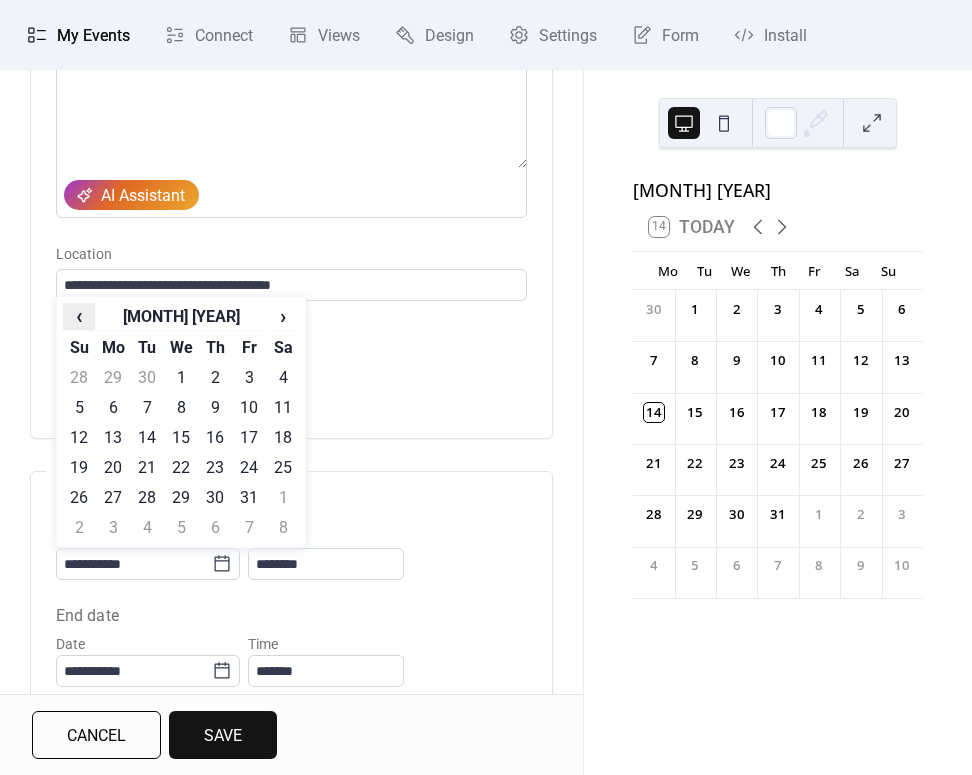 click on "‹" at bounding box center (79, 316) 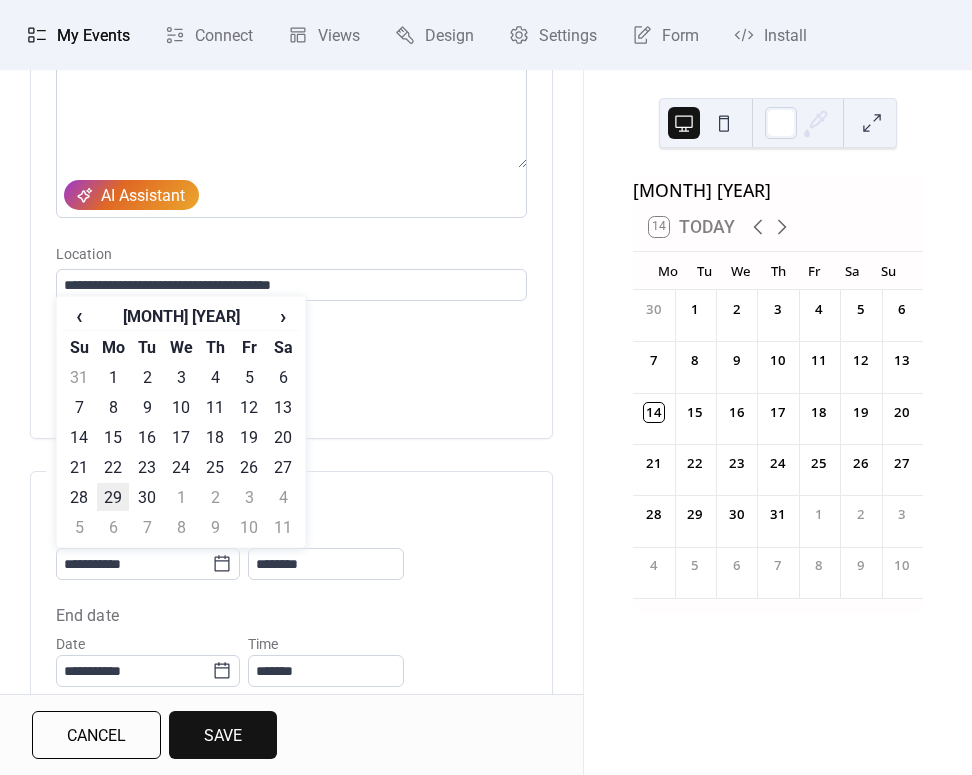 click on "29" at bounding box center (113, 497) 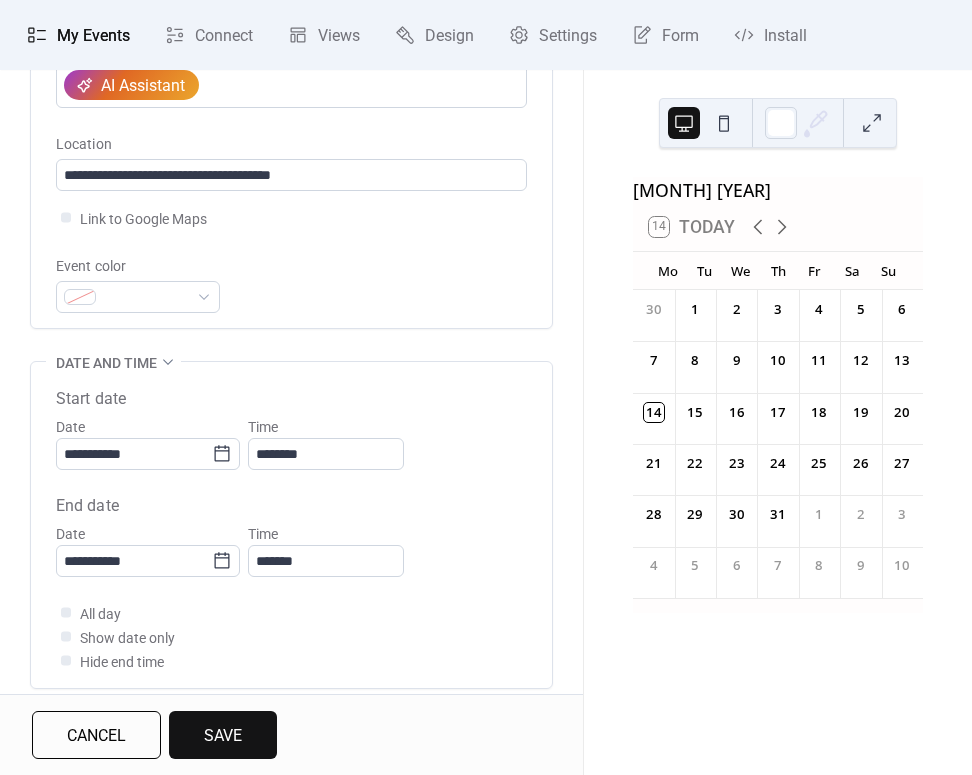 scroll, scrollTop: 417, scrollLeft: 0, axis: vertical 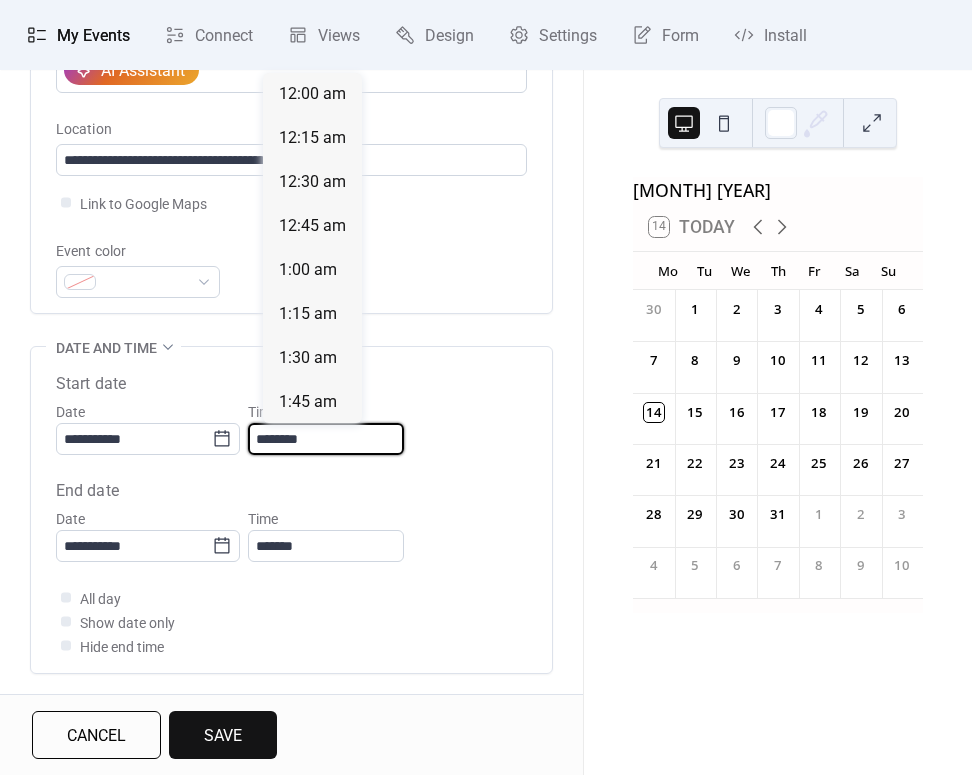 click on "********" at bounding box center (326, 439) 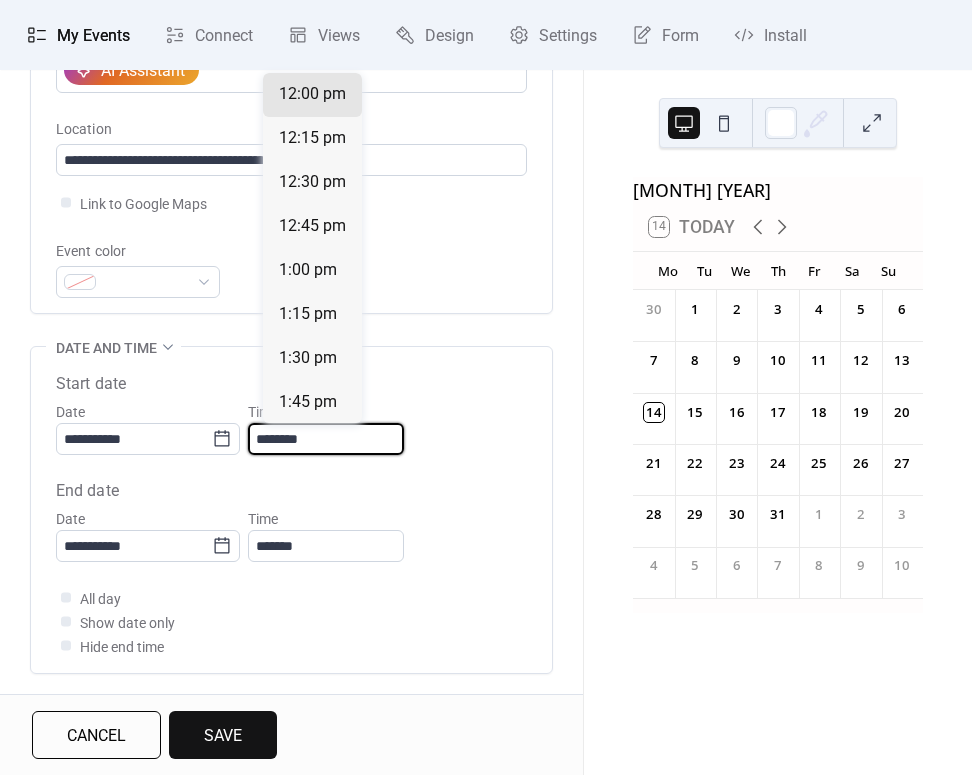 click on "********" at bounding box center (326, 439) 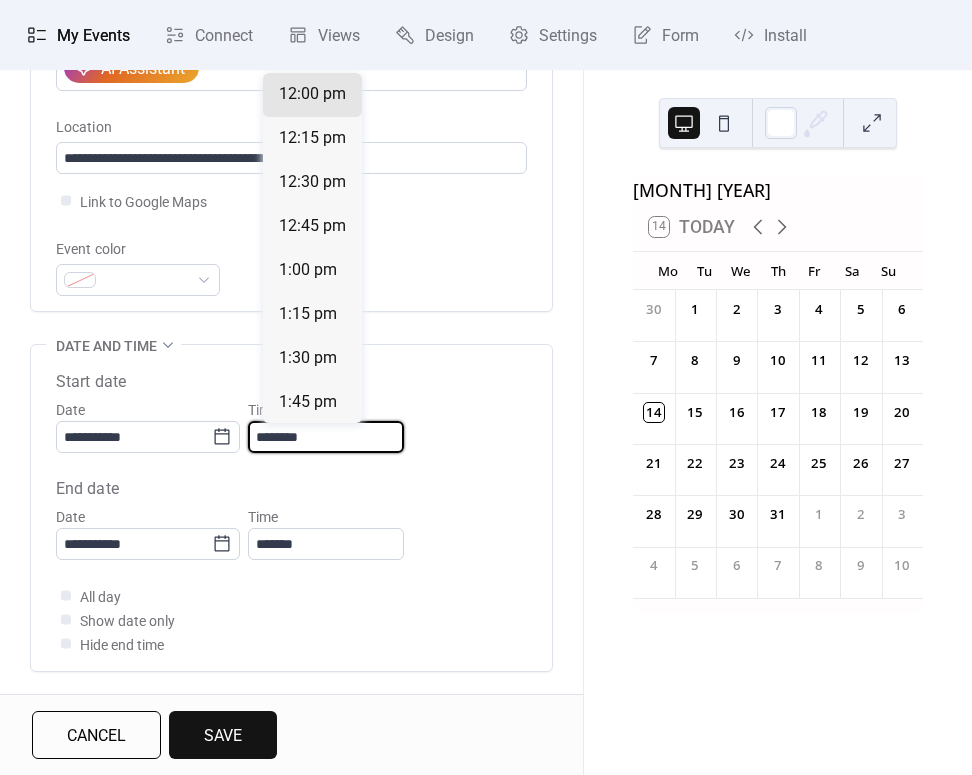 click on "********" at bounding box center (326, 437) 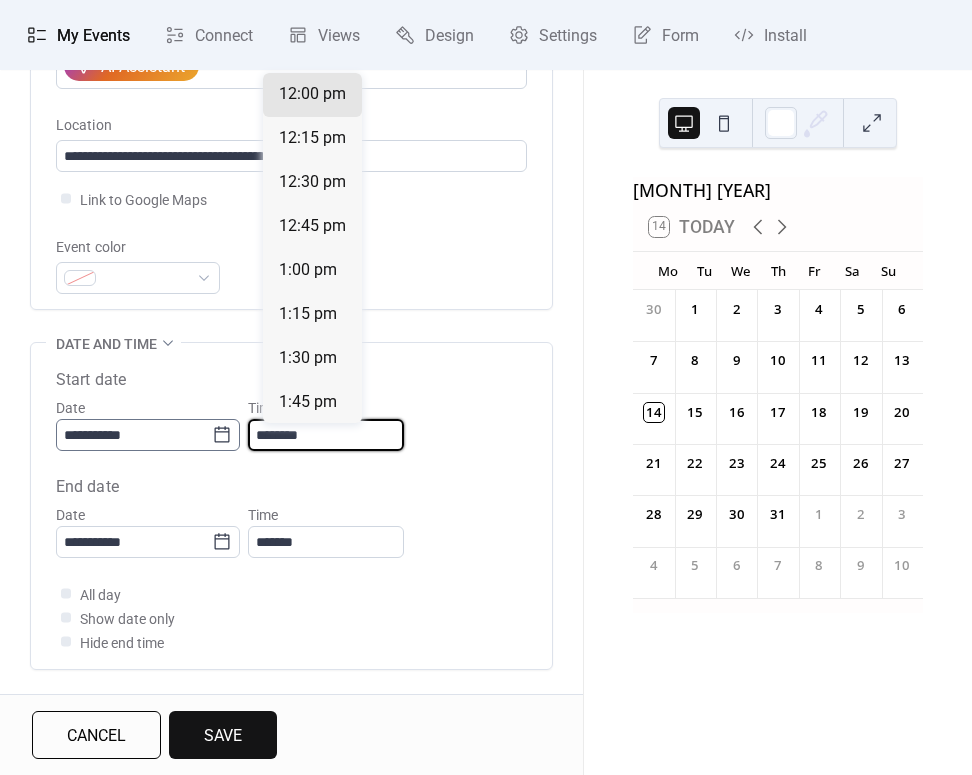drag, startPoint x: 358, startPoint y: 440, endPoint x: 217, endPoint y: 445, distance: 141.08862 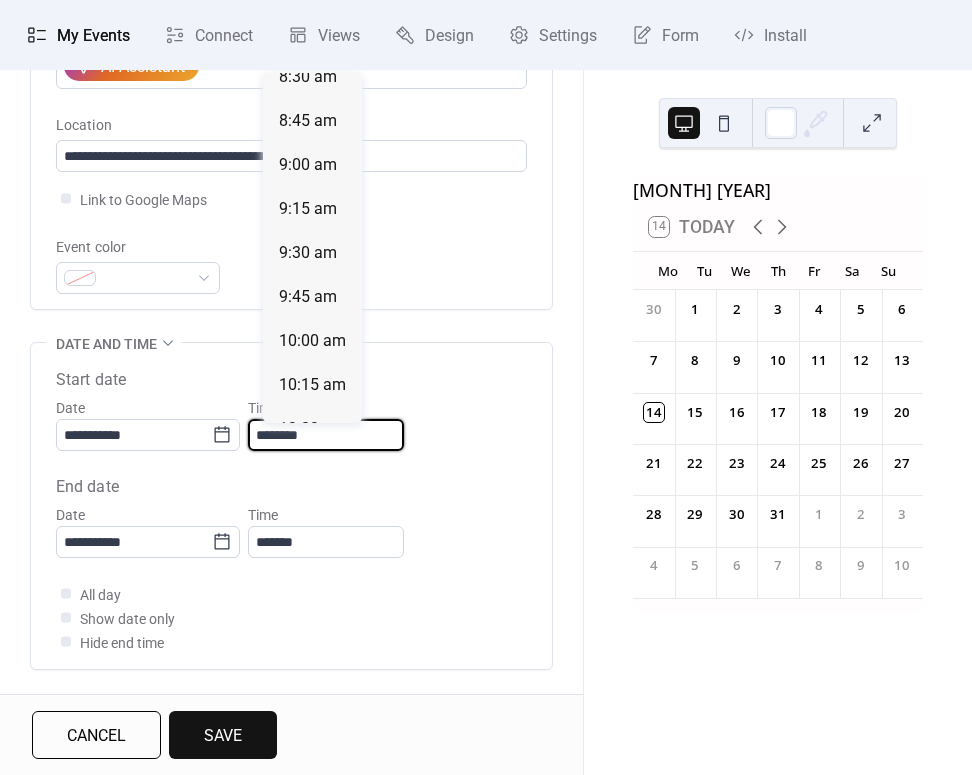 scroll, scrollTop: 1455, scrollLeft: 0, axis: vertical 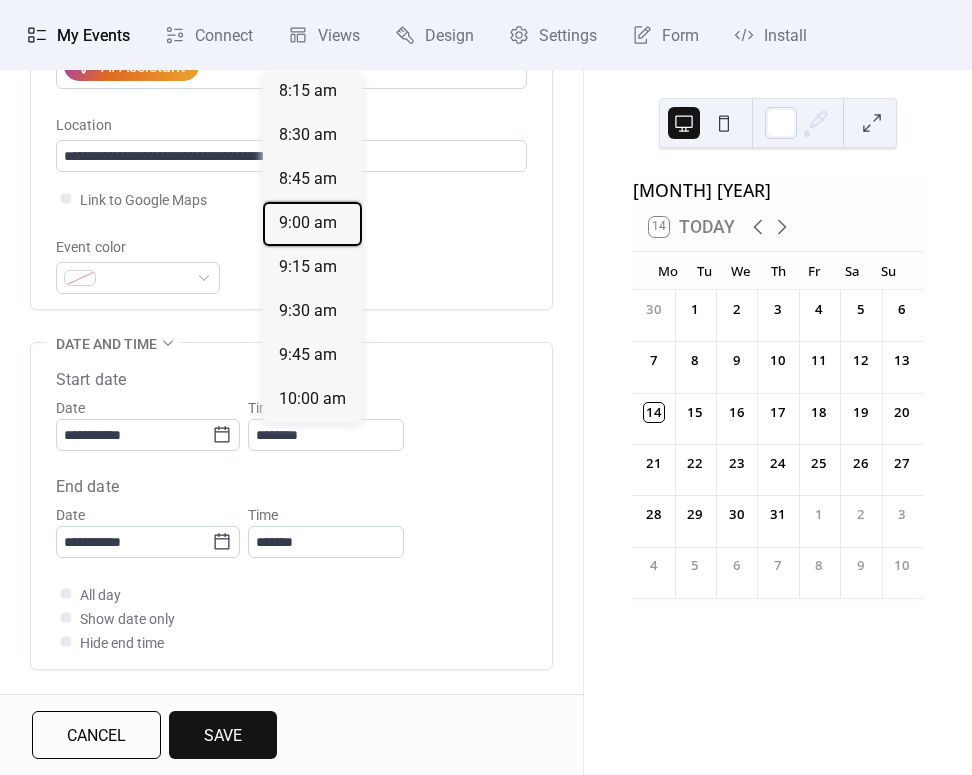 click on "9:00 am" at bounding box center (308, 223) 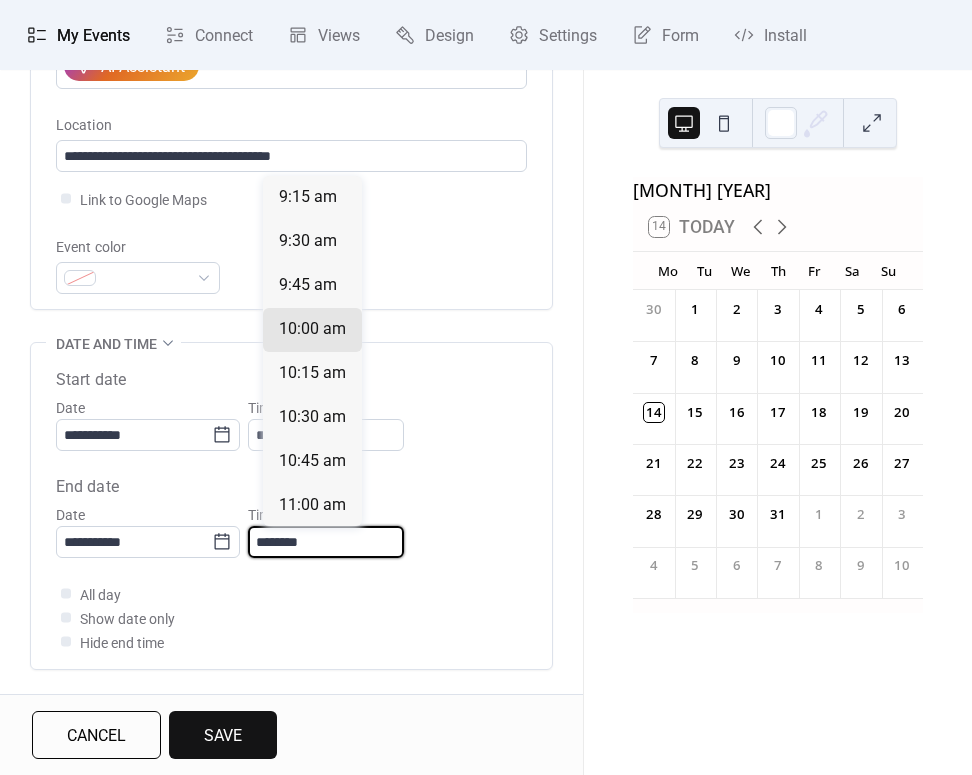 click on "********" at bounding box center (326, 542) 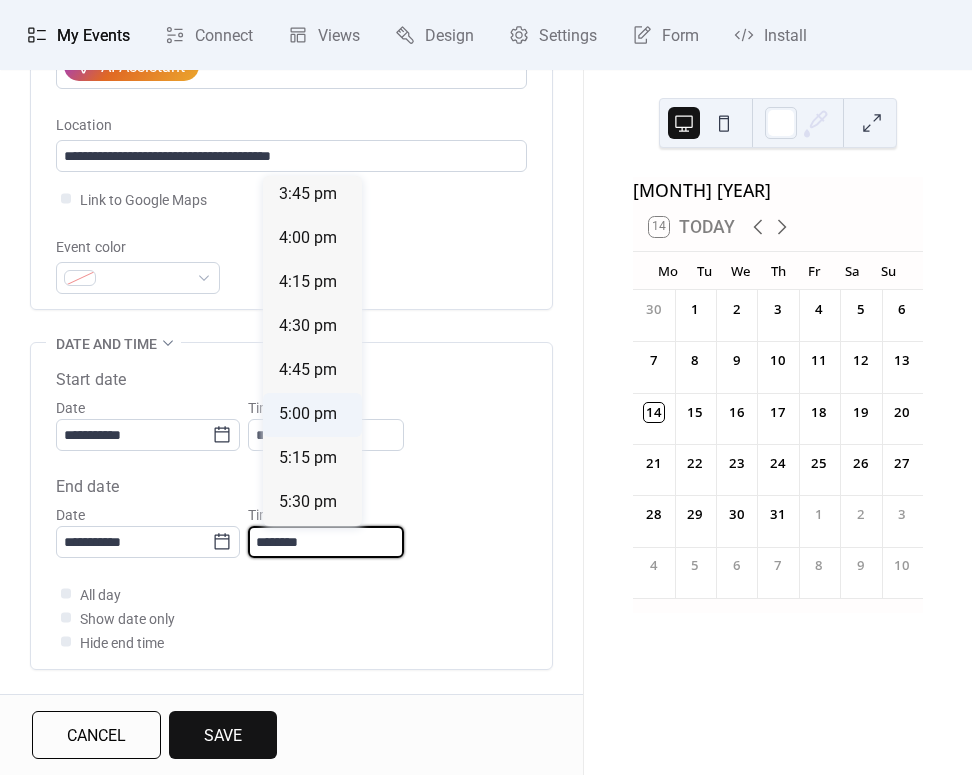 scroll, scrollTop: 1200, scrollLeft: 0, axis: vertical 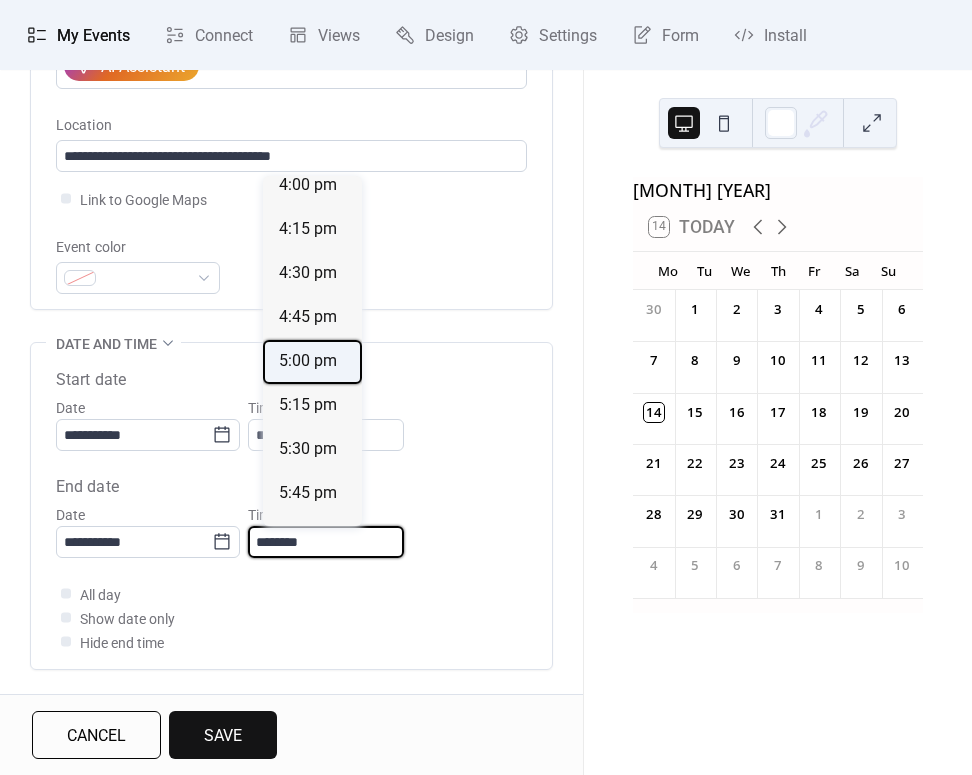 click on "5:00 pm" at bounding box center (308, 361) 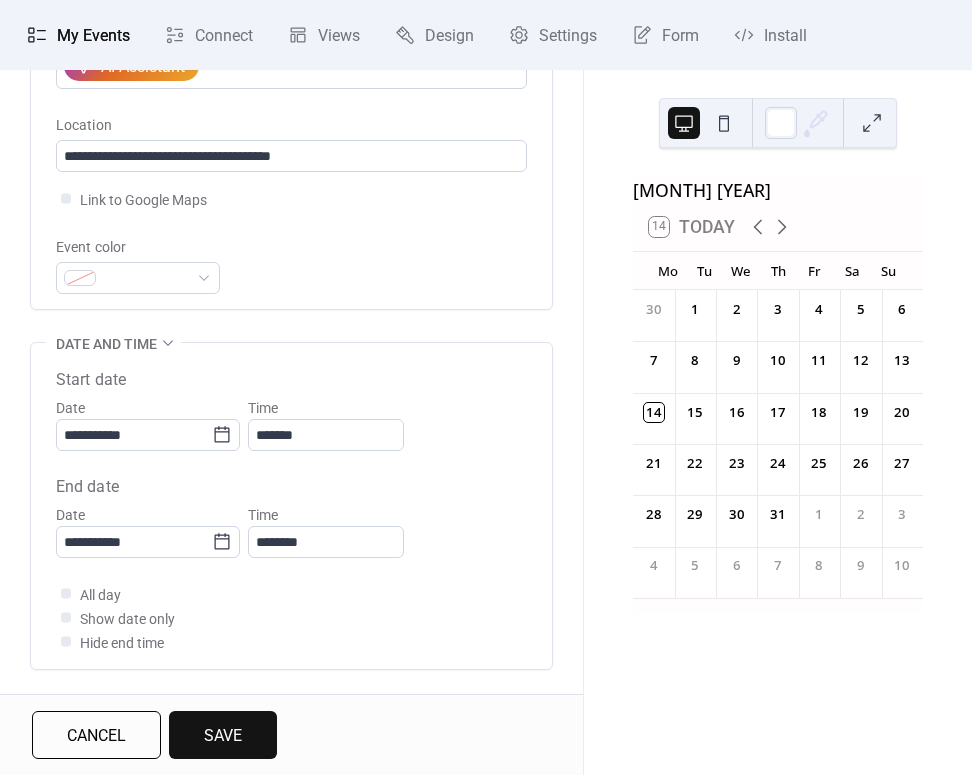 type on "*******" 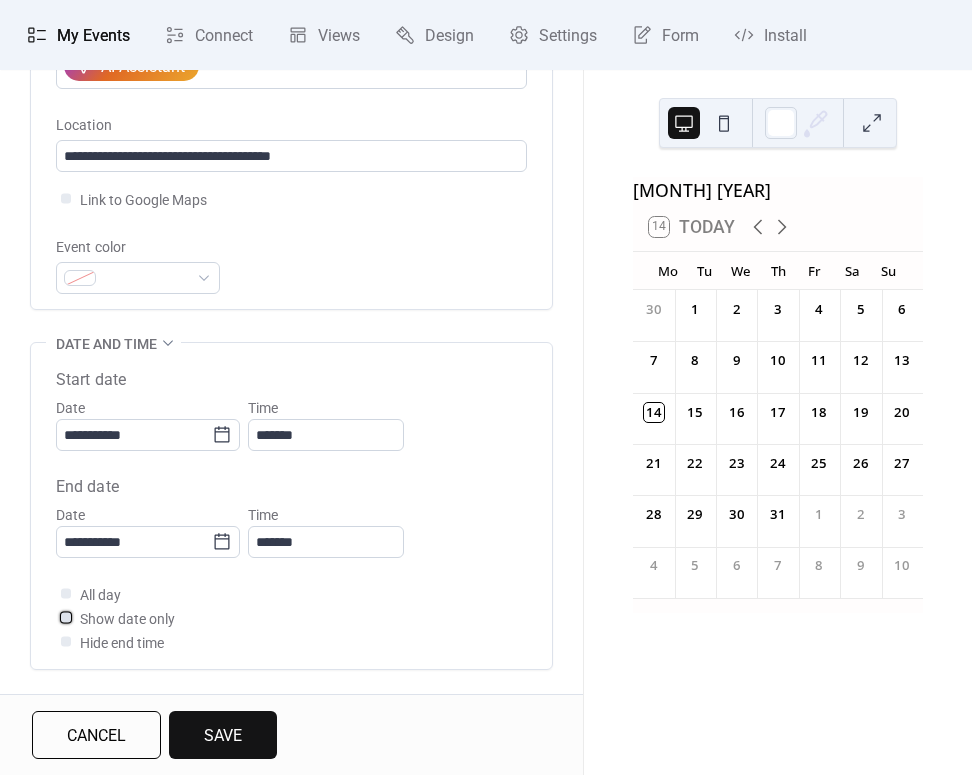 click at bounding box center [66, 617] 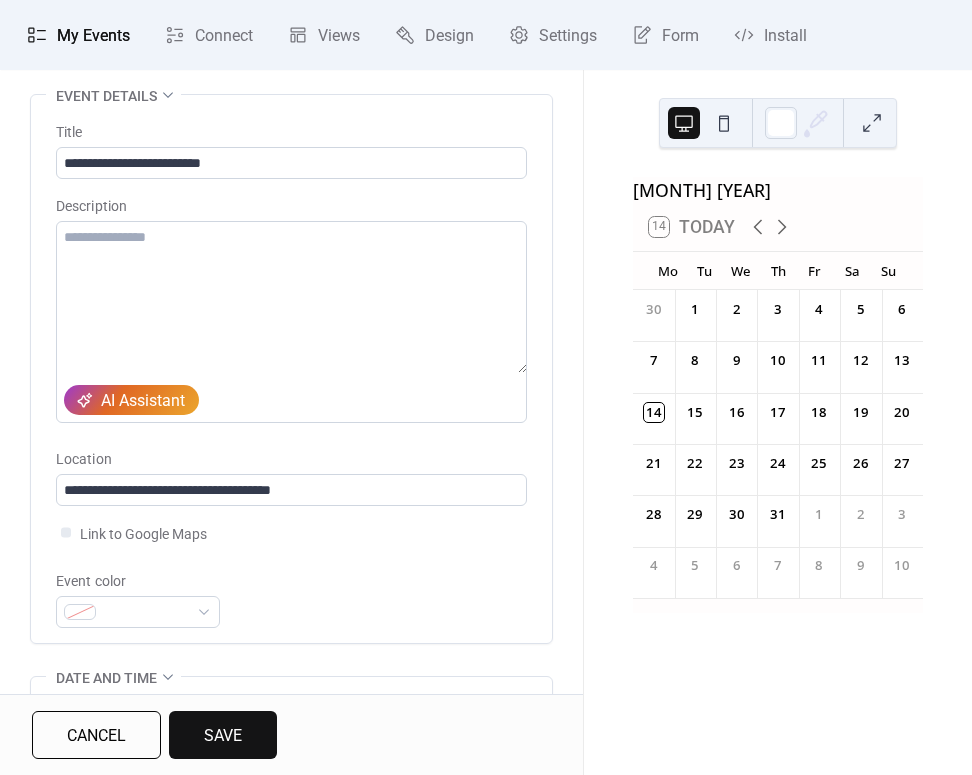 scroll, scrollTop: 83, scrollLeft: 0, axis: vertical 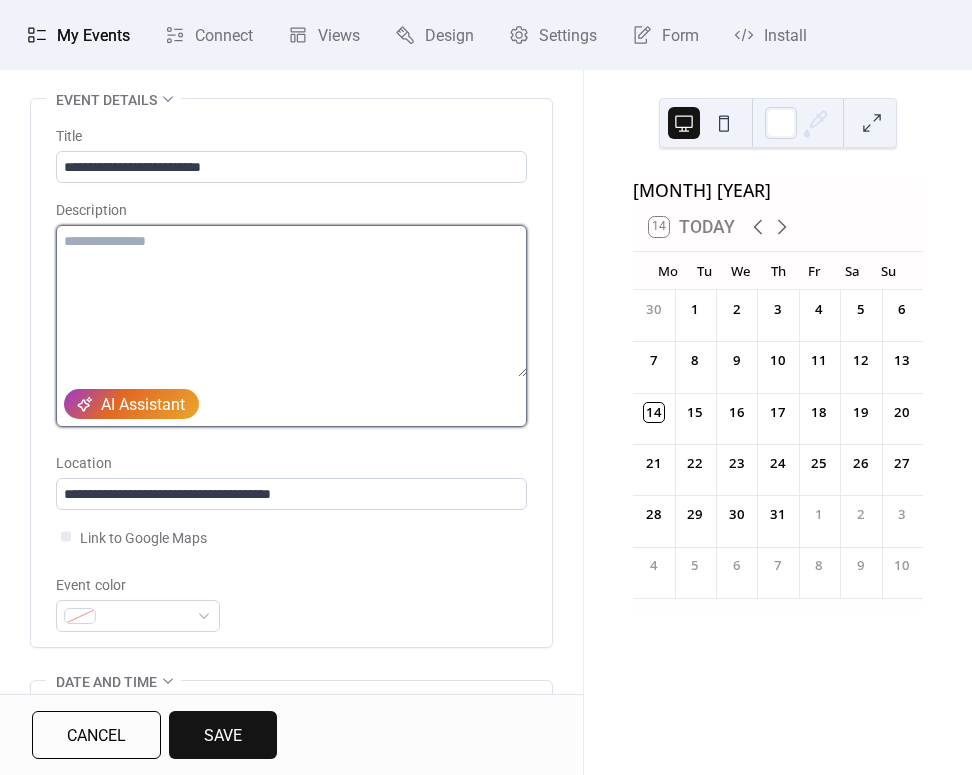click at bounding box center [291, 301] 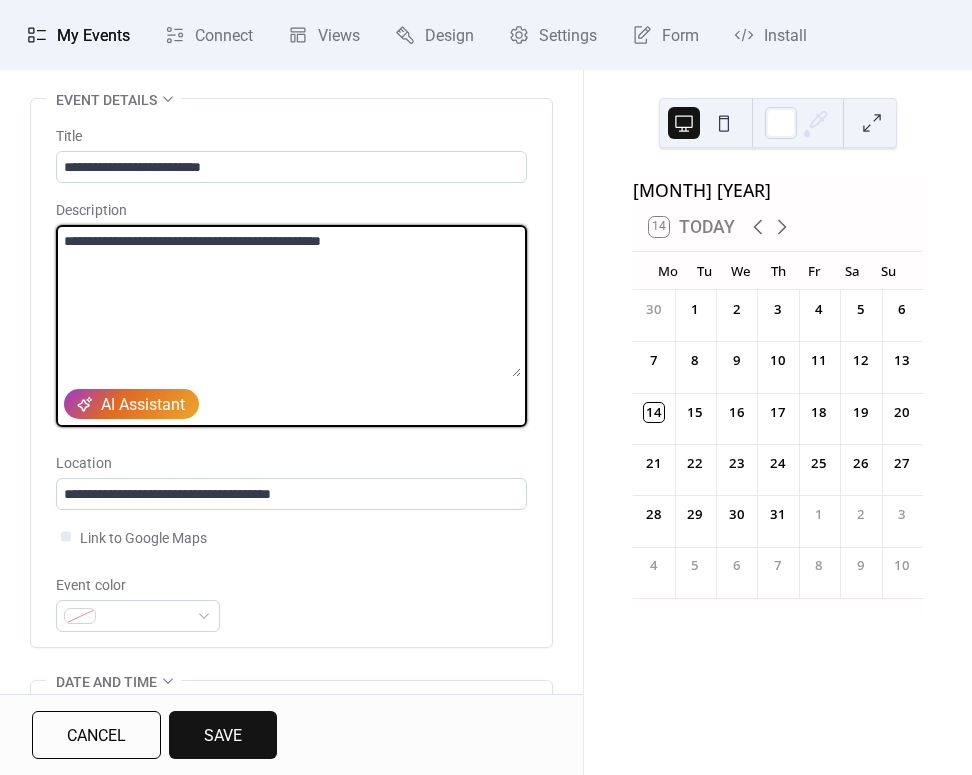 type on "**********" 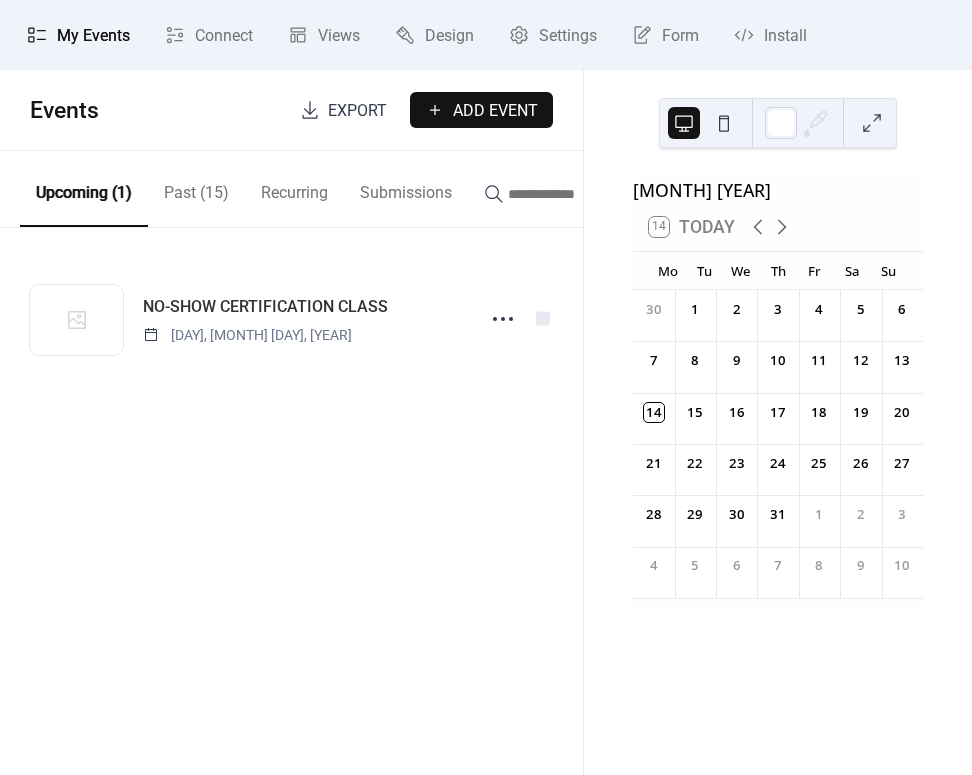 click on "Past (15)" at bounding box center [196, 188] 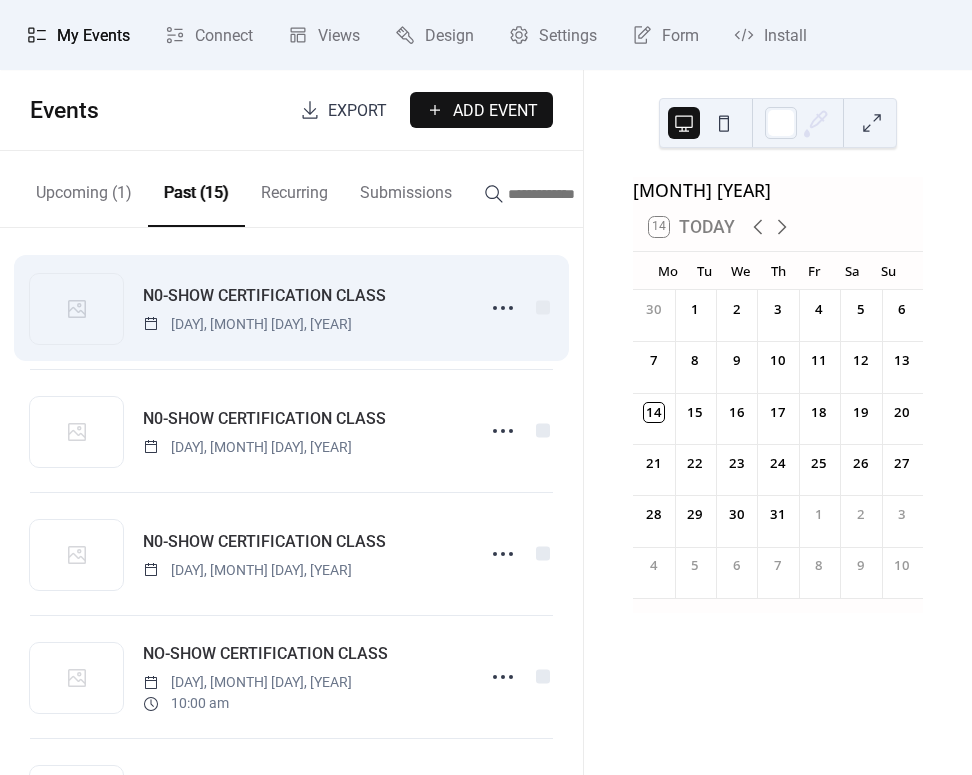 scroll, scrollTop: 13, scrollLeft: 0, axis: vertical 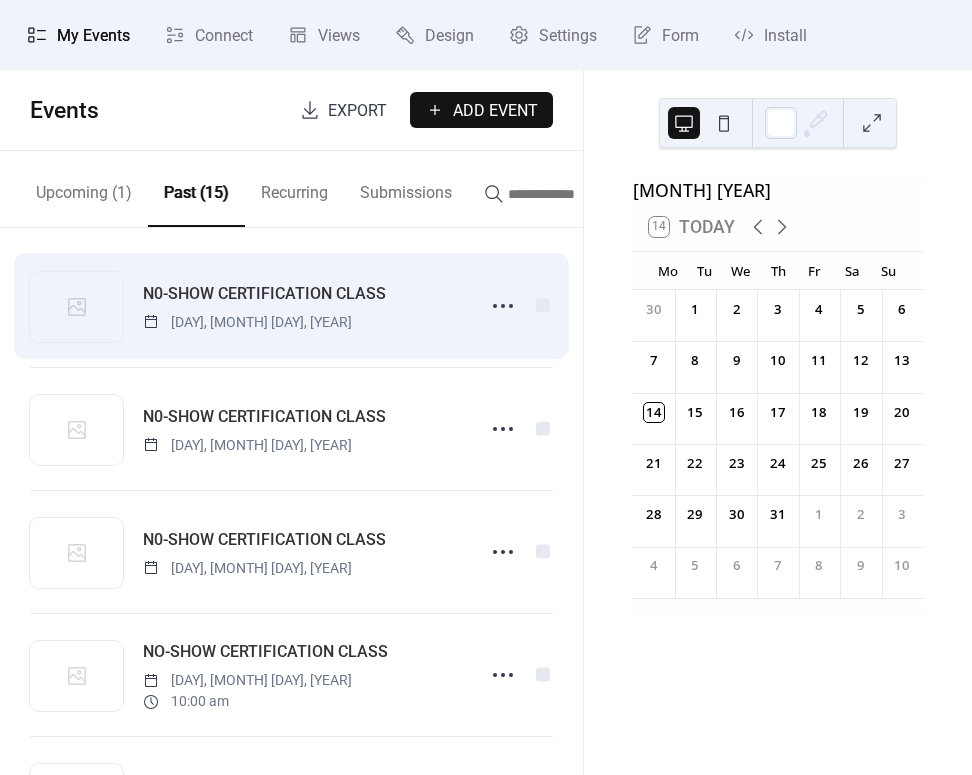click on "N0-SHOW CERTIFICATION CLASS" at bounding box center [264, 294] 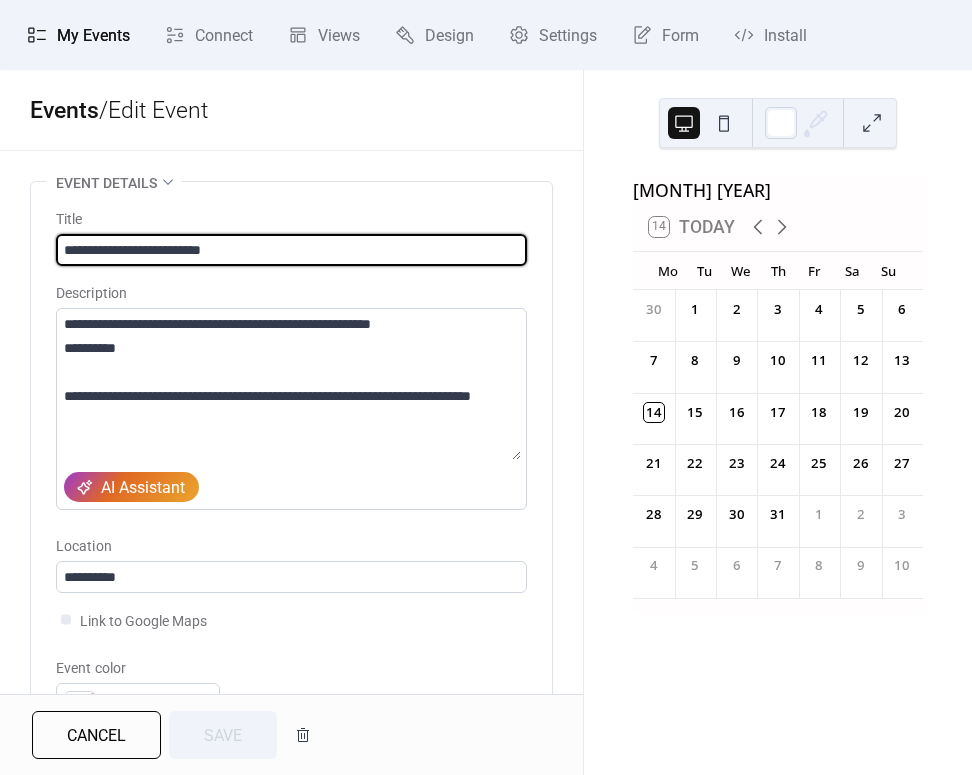 scroll, scrollTop: 0, scrollLeft: 0, axis: both 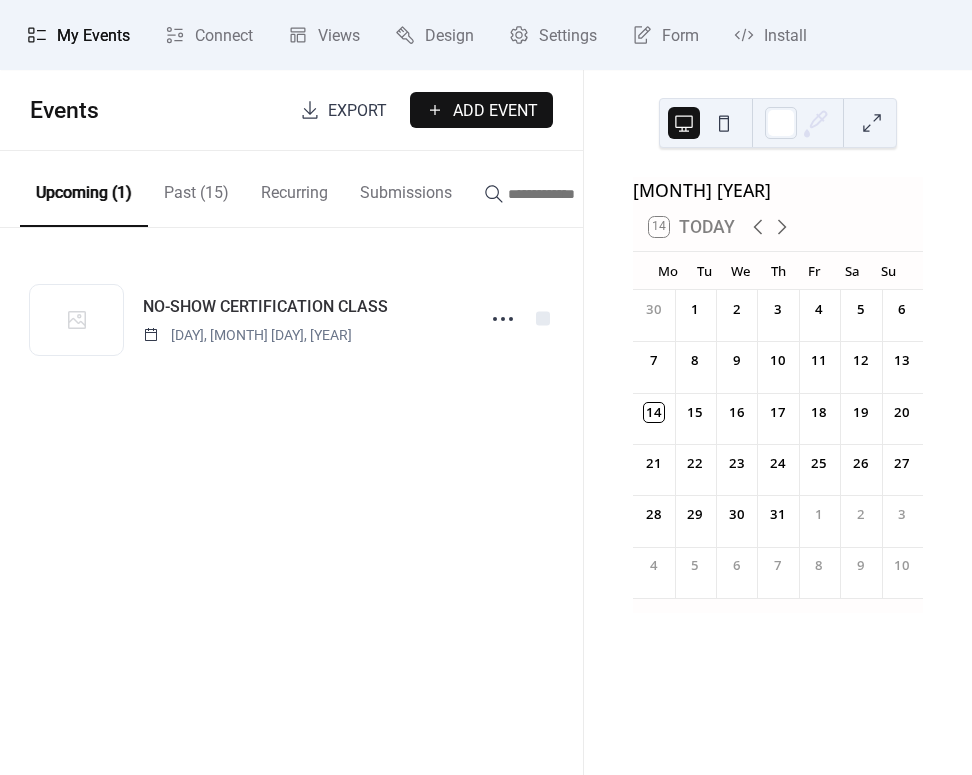 click on "Upcoming (1)" at bounding box center (84, 189) 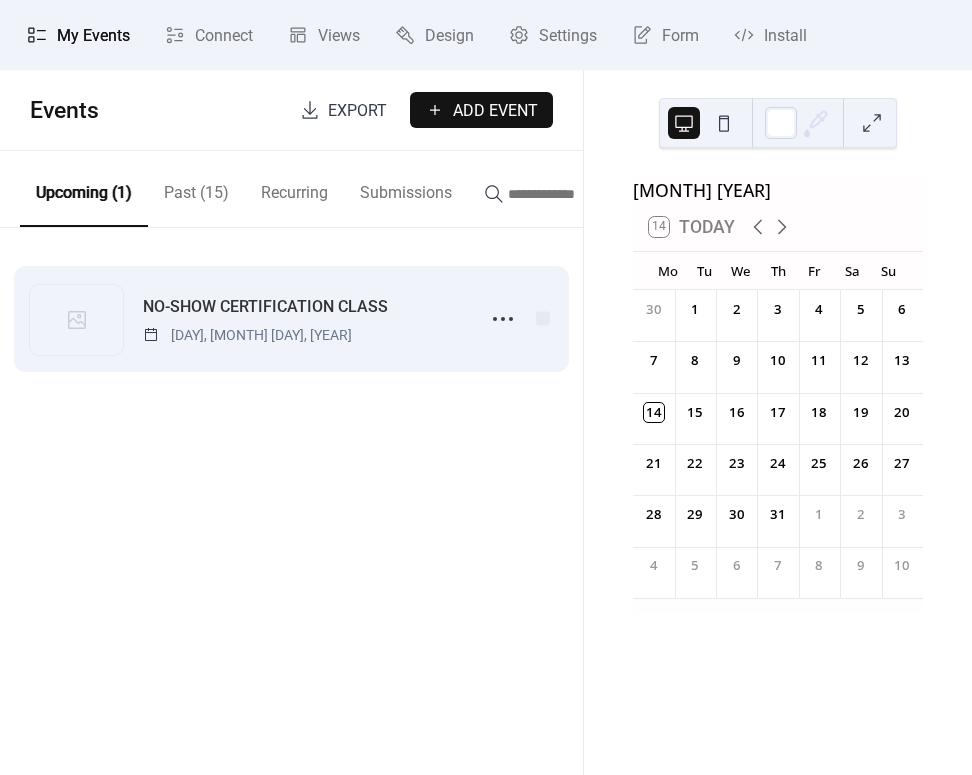 click on "NO-SHOW CERTIFICATION CLASS [DAY], [MONTH] [DAY], [YEAR]" at bounding box center (303, 319) 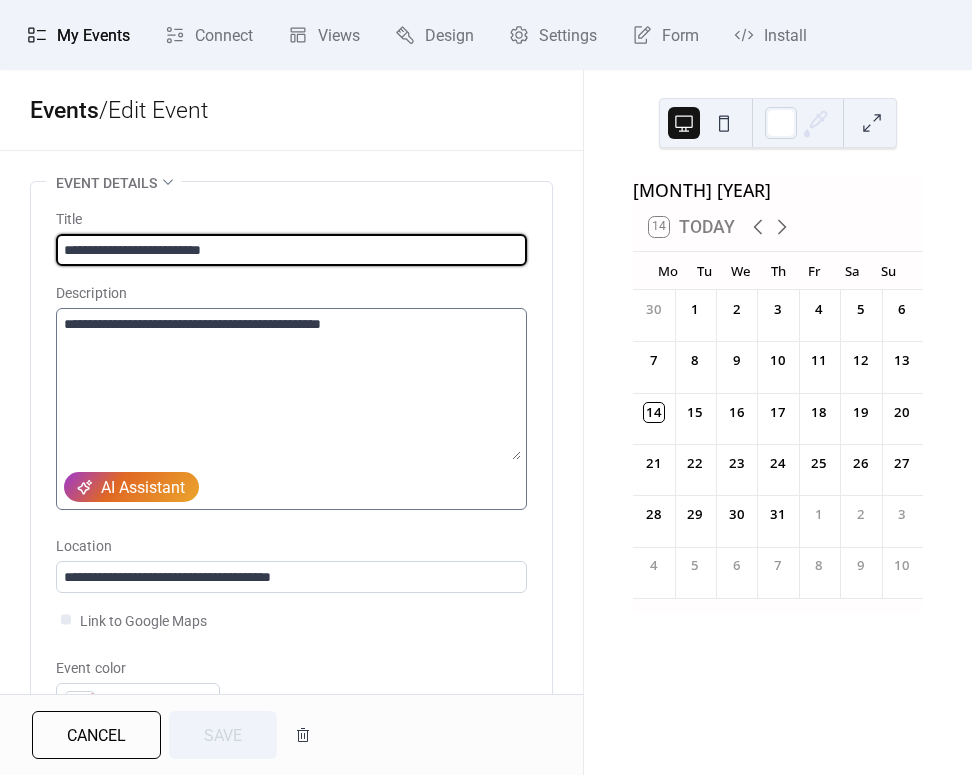 scroll, scrollTop: 0, scrollLeft: 0, axis: both 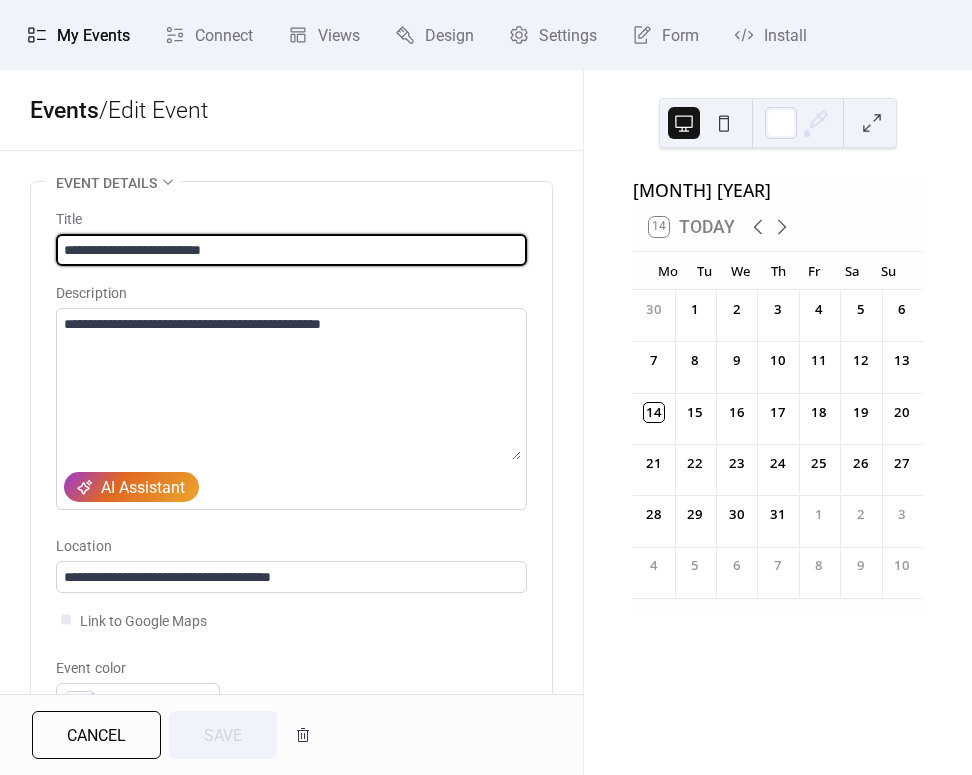 click on "My Events" at bounding box center [93, 36] 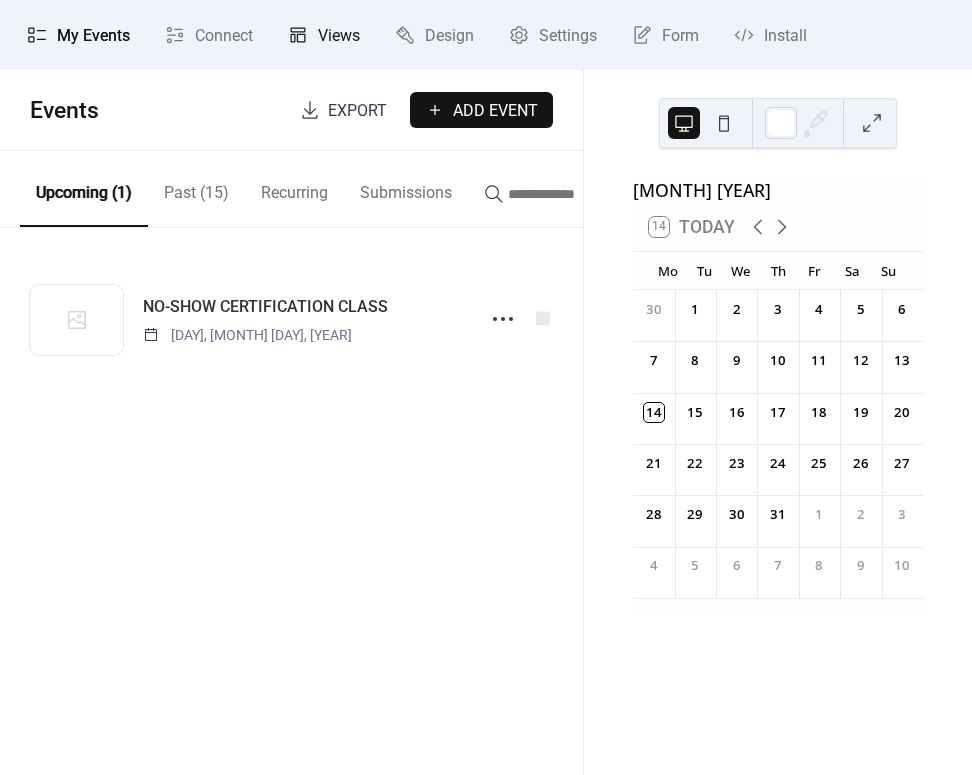 click on "Views" at bounding box center (339, 36) 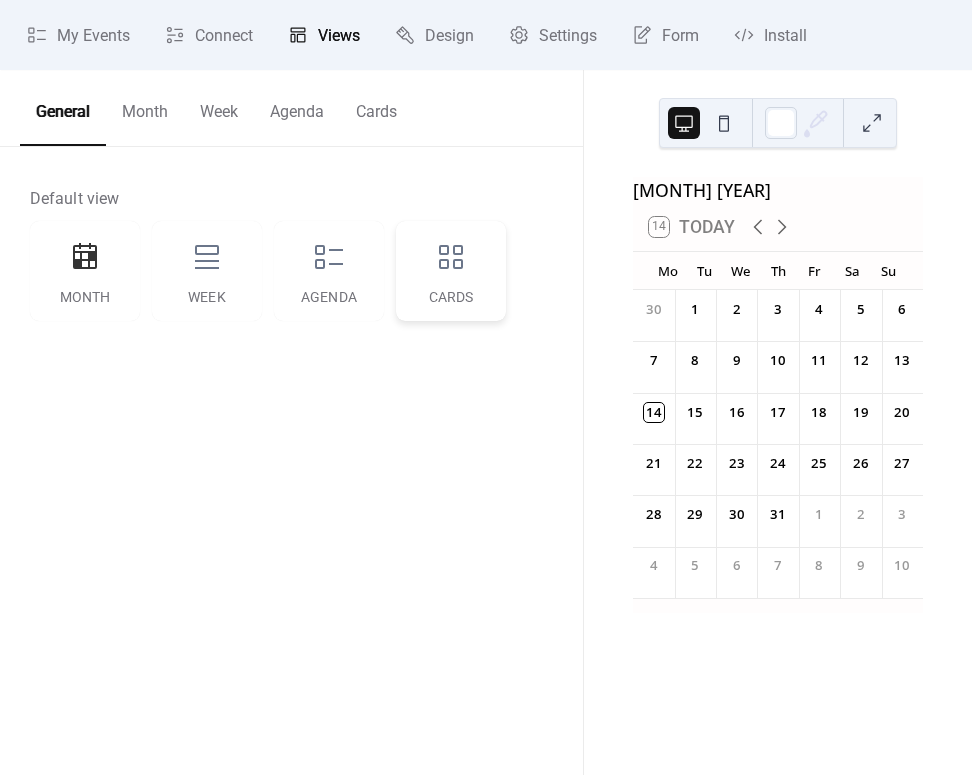 click 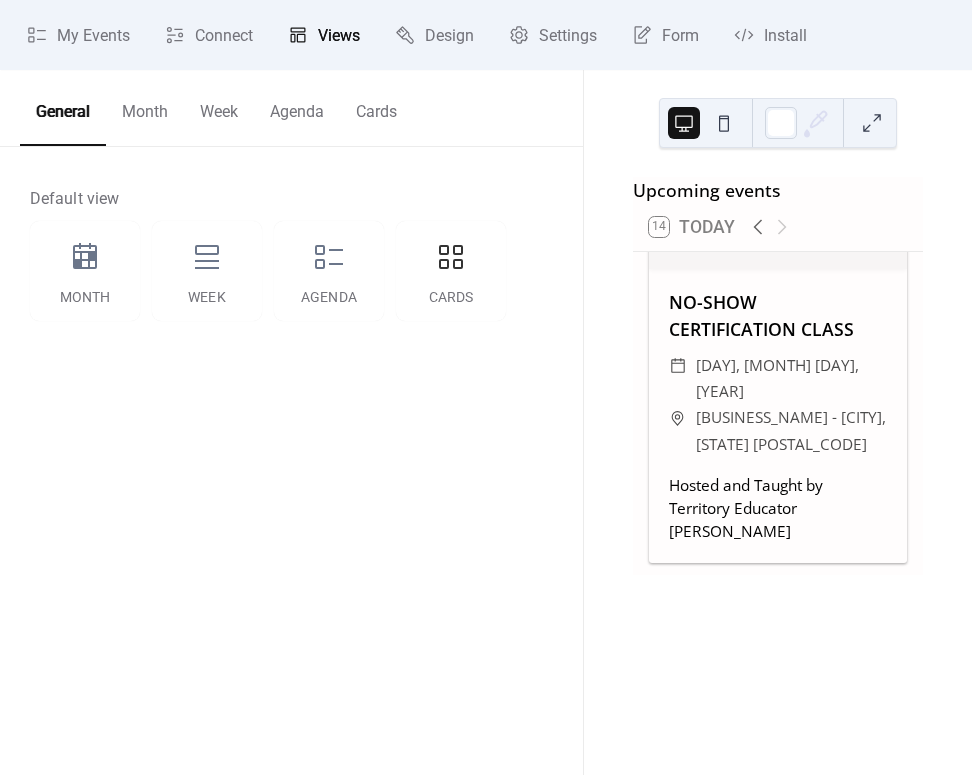 scroll, scrollTop: 128, scrollLeft: 0, axis: vertical 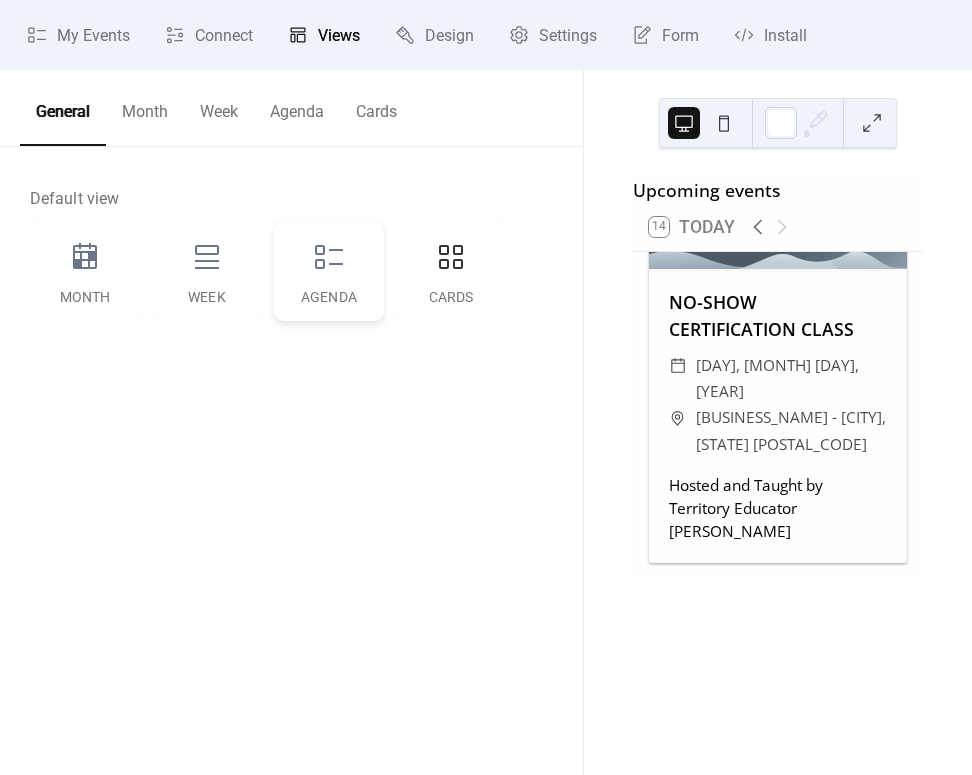 click on "Agenda" at bounding box center [329, 271] 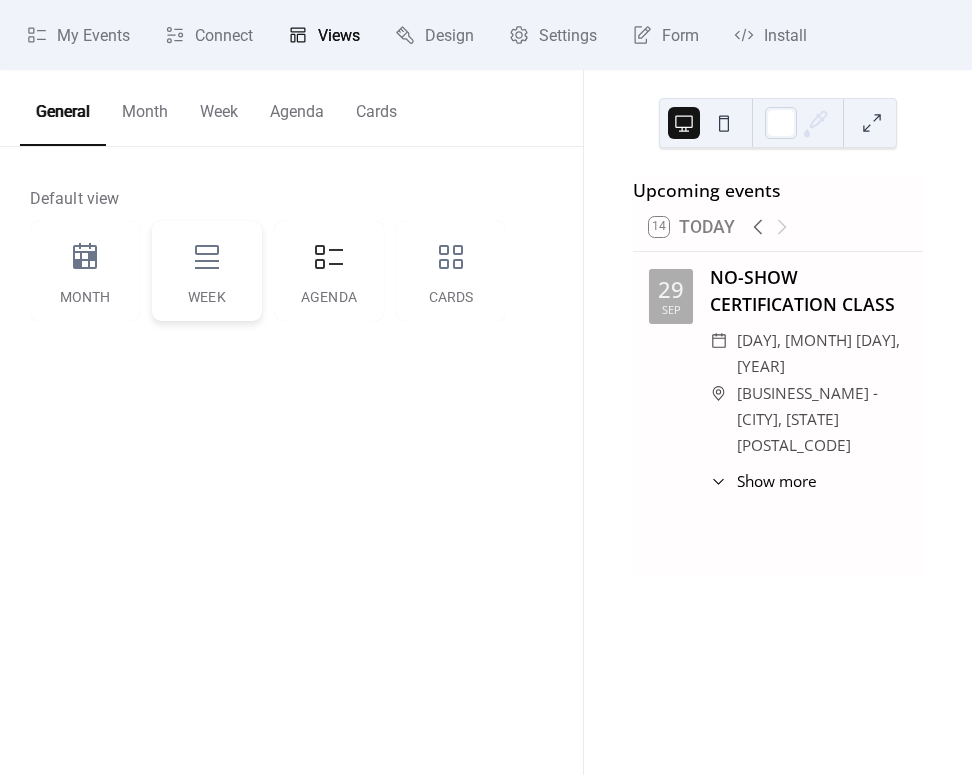 click on "Week" at bounding box center [207, 271] 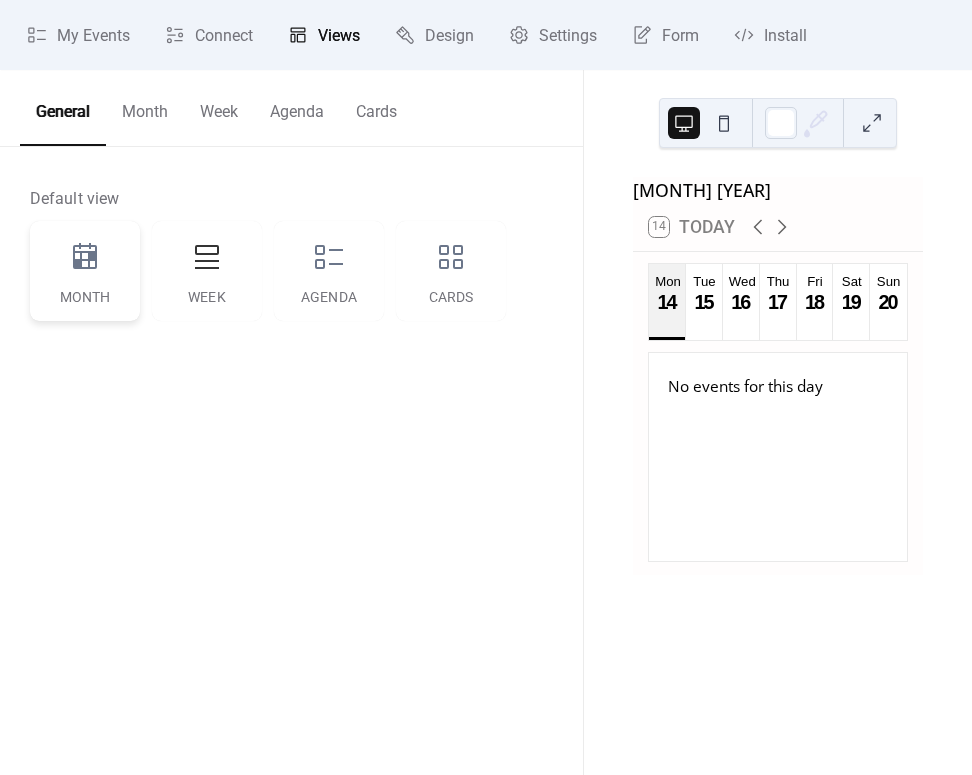 click on "Month" at bounding box center [85, 271] 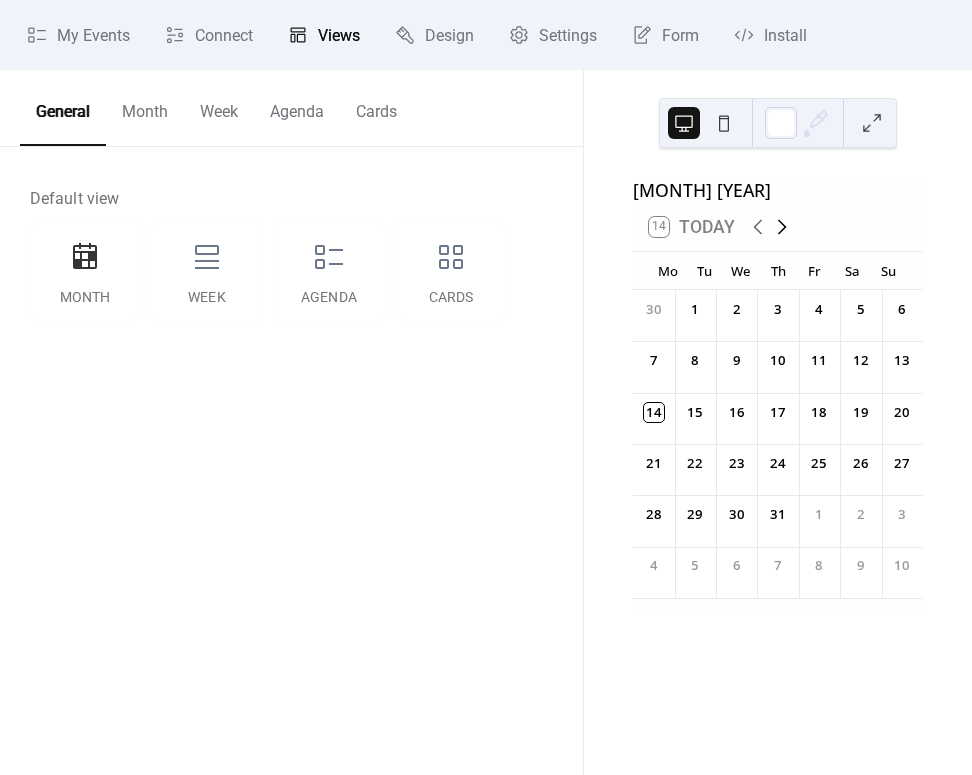 click 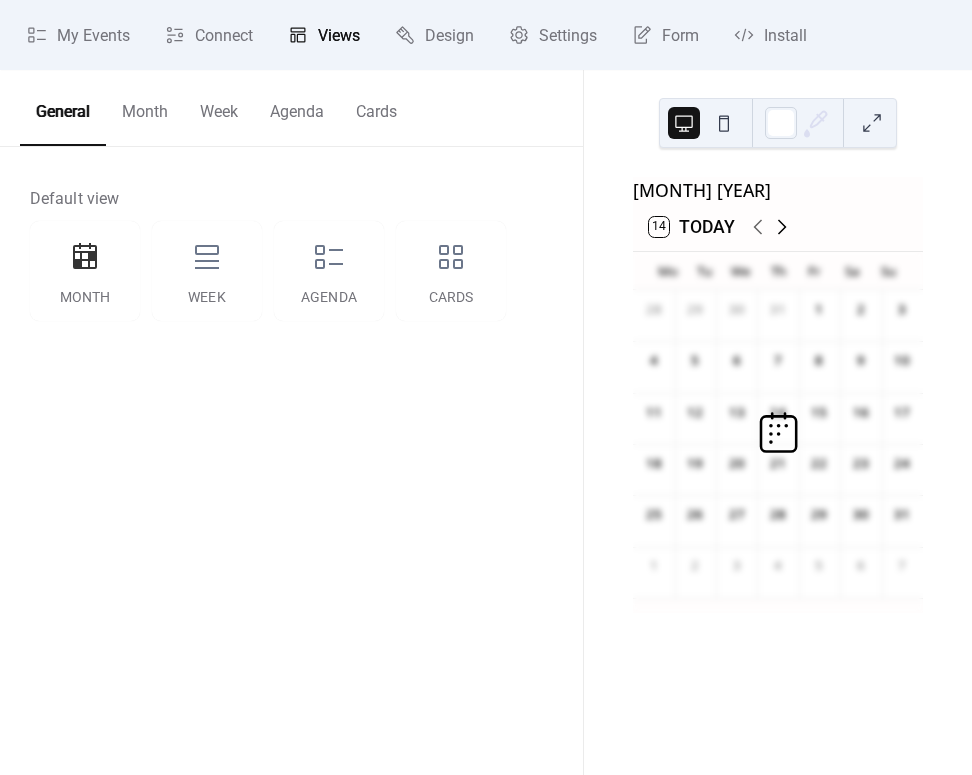 click 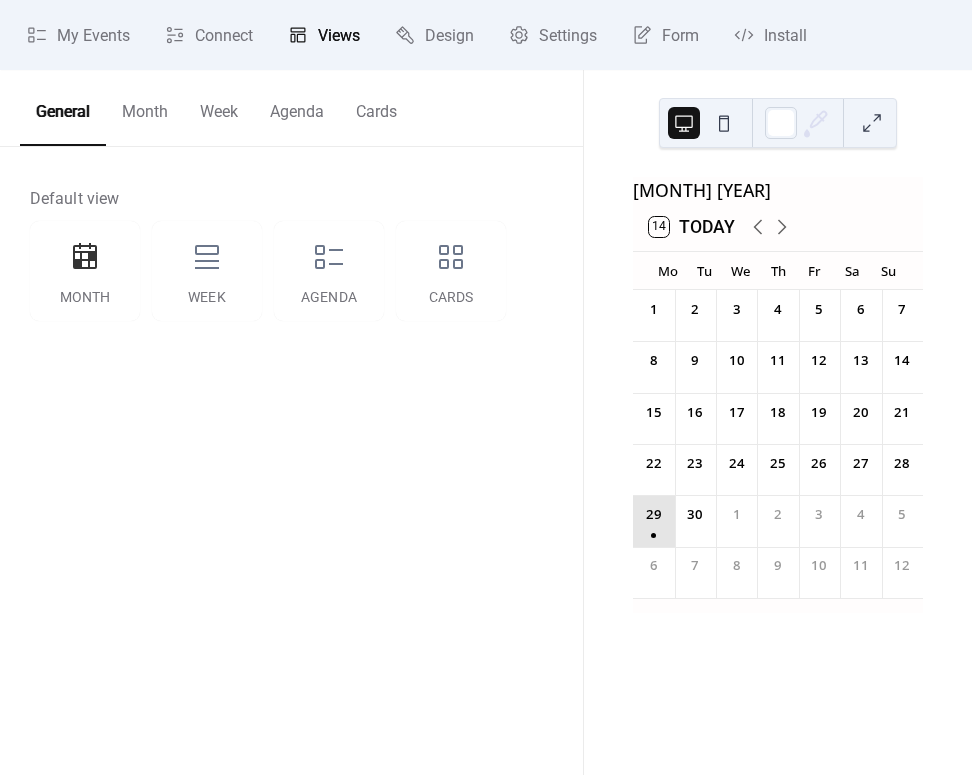 click on "29" at bounding box center [653, 520] 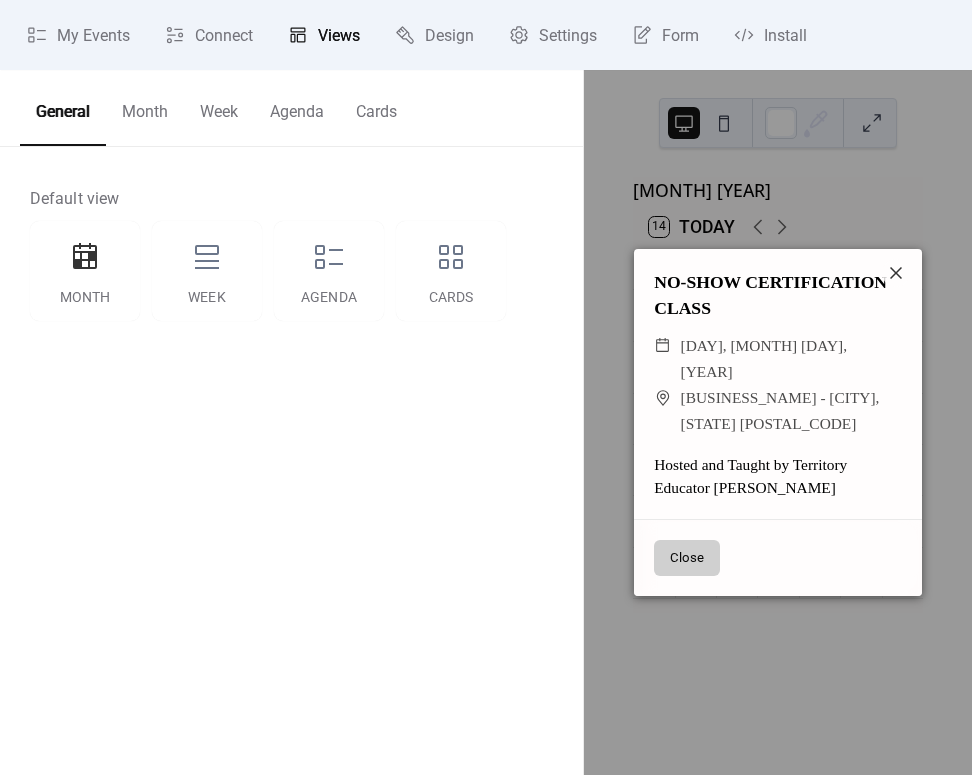 click on "Close" at bounding box center [687, 558] 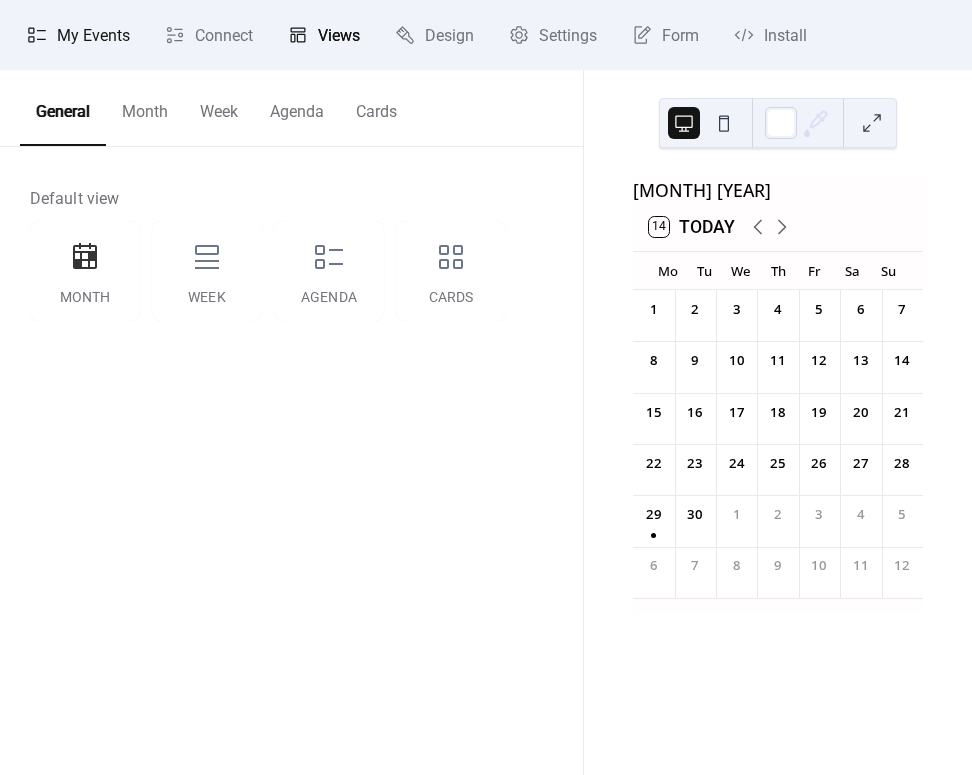 click on "My Events" at bounding box center [93, 36] 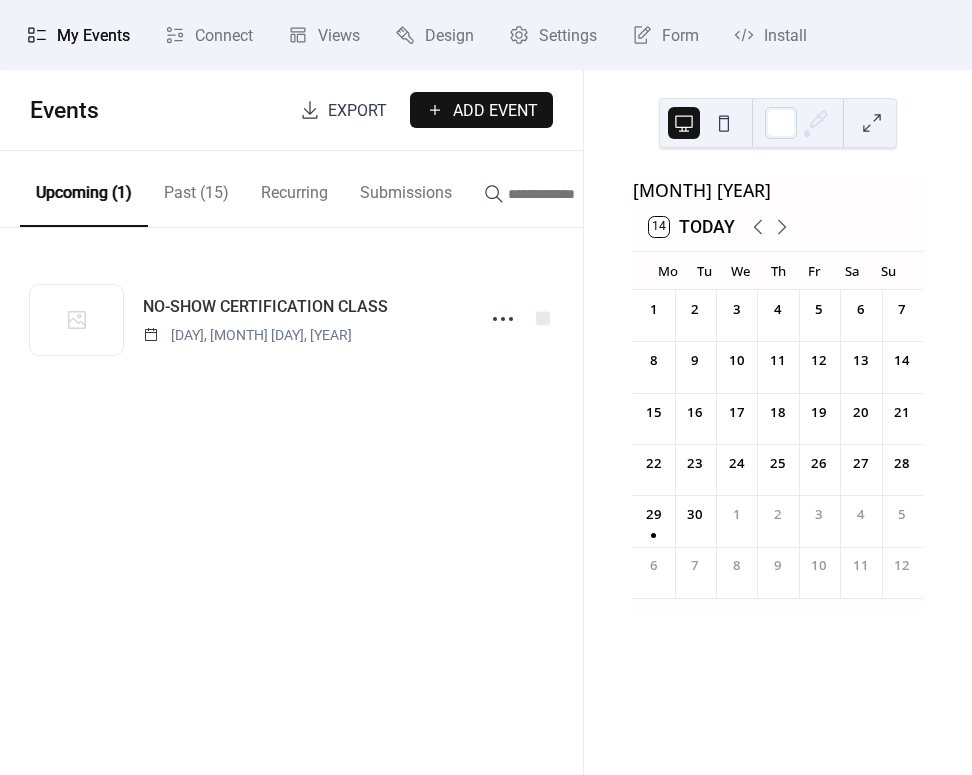 click on "Add Event" at bounding box center (495, 111) 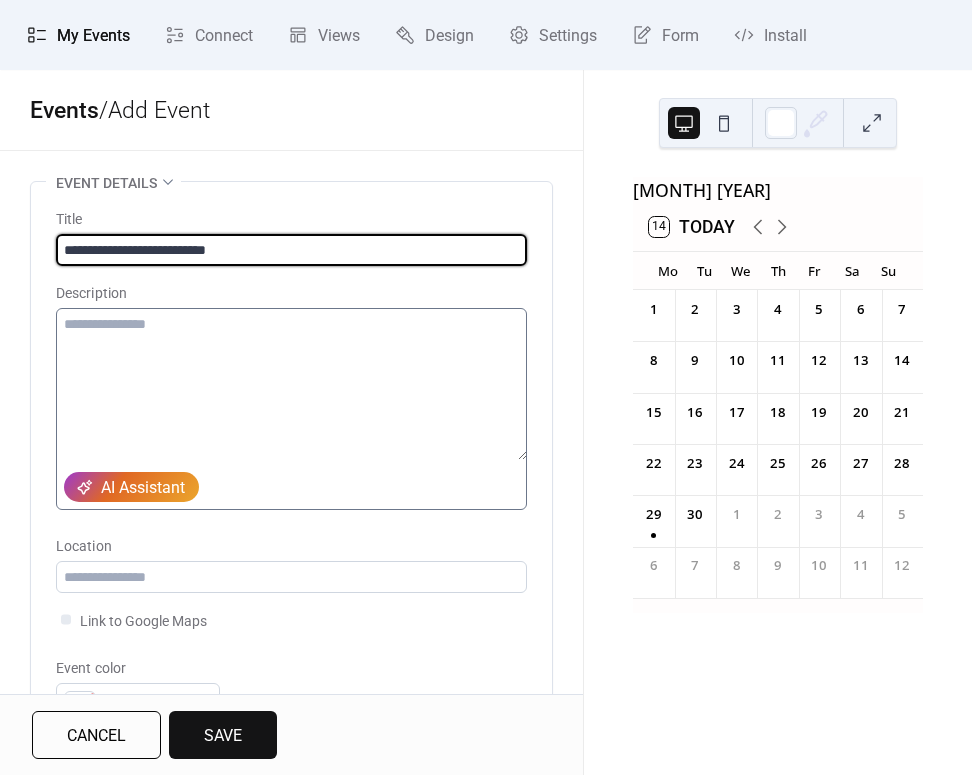 type on "**********" 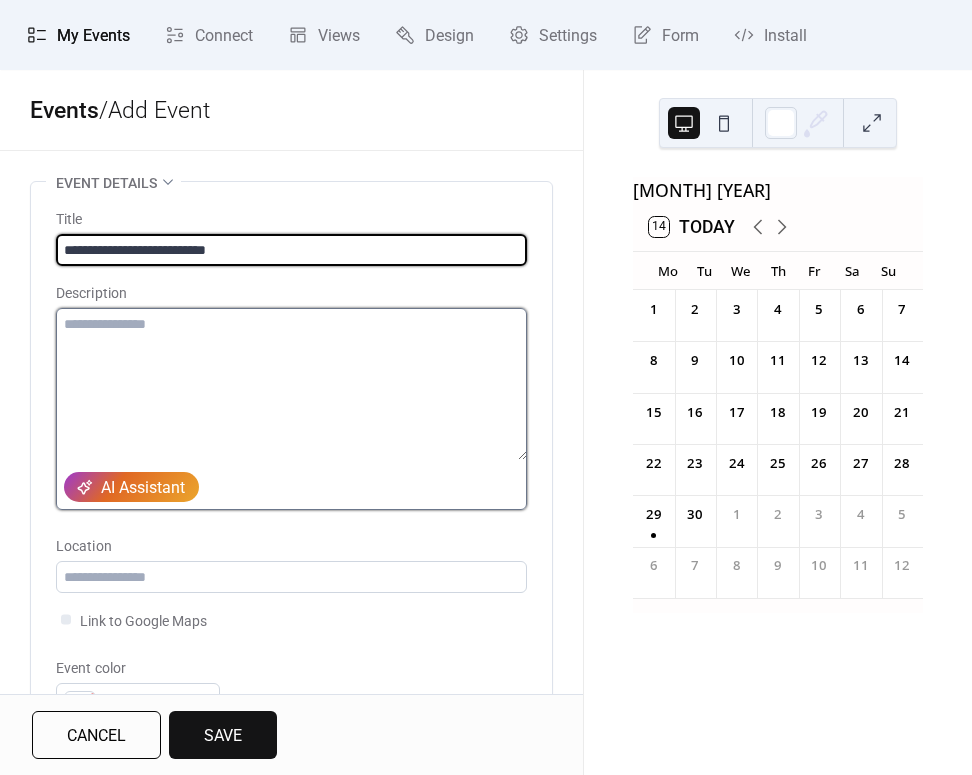 click at bounding box center (291, 384) 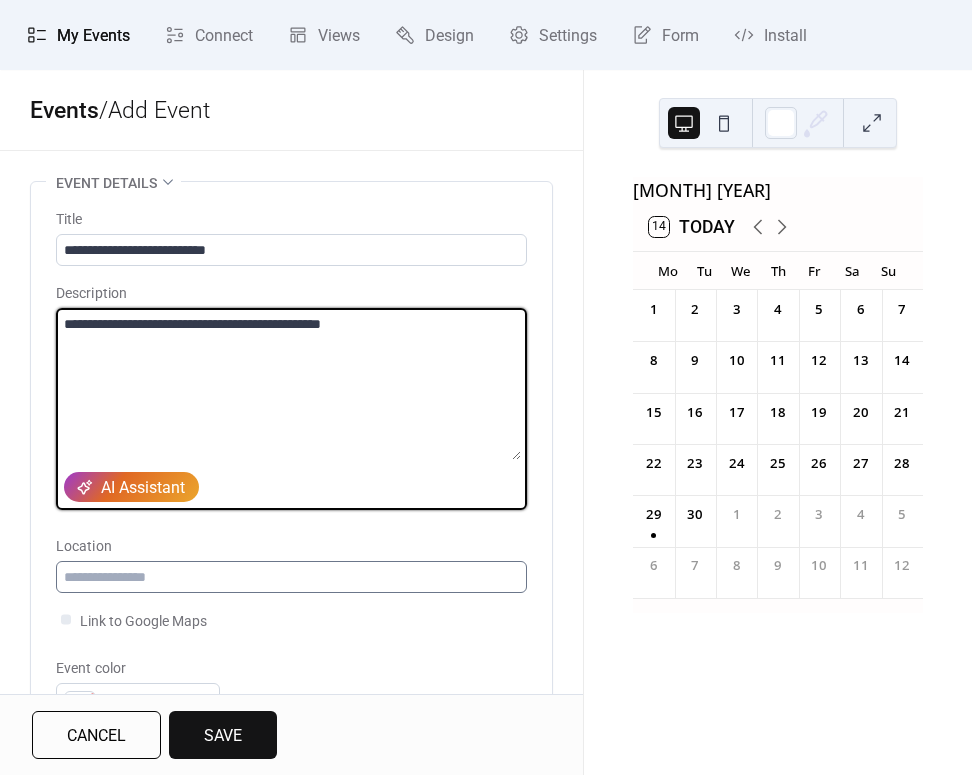 type on "**********" 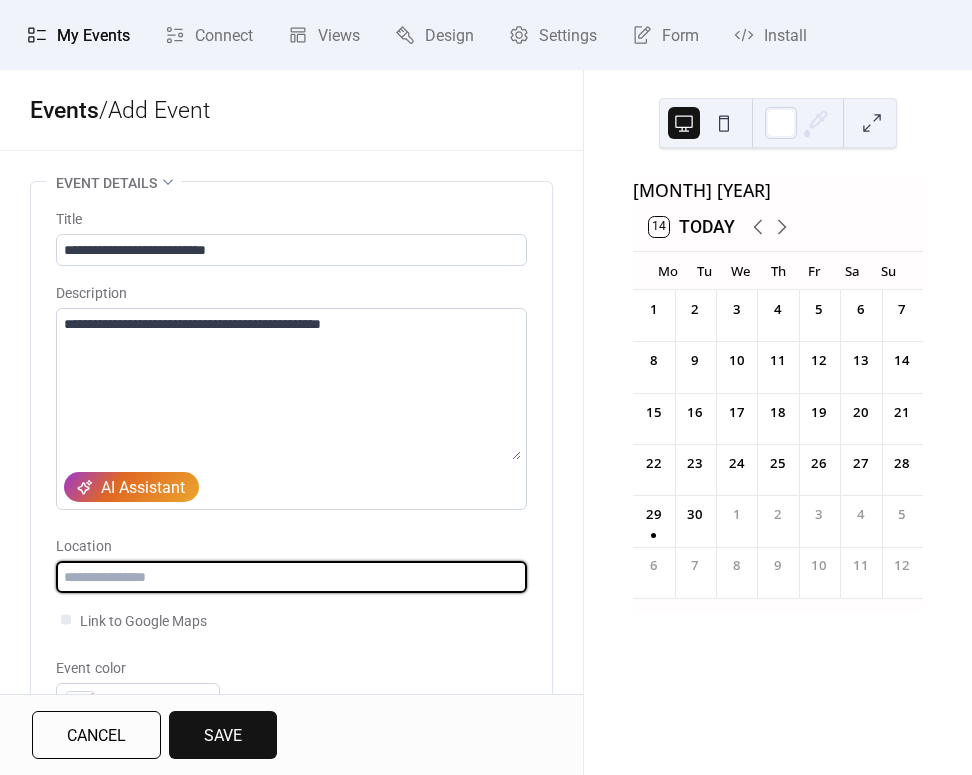 click at bounding box center (291, 577) 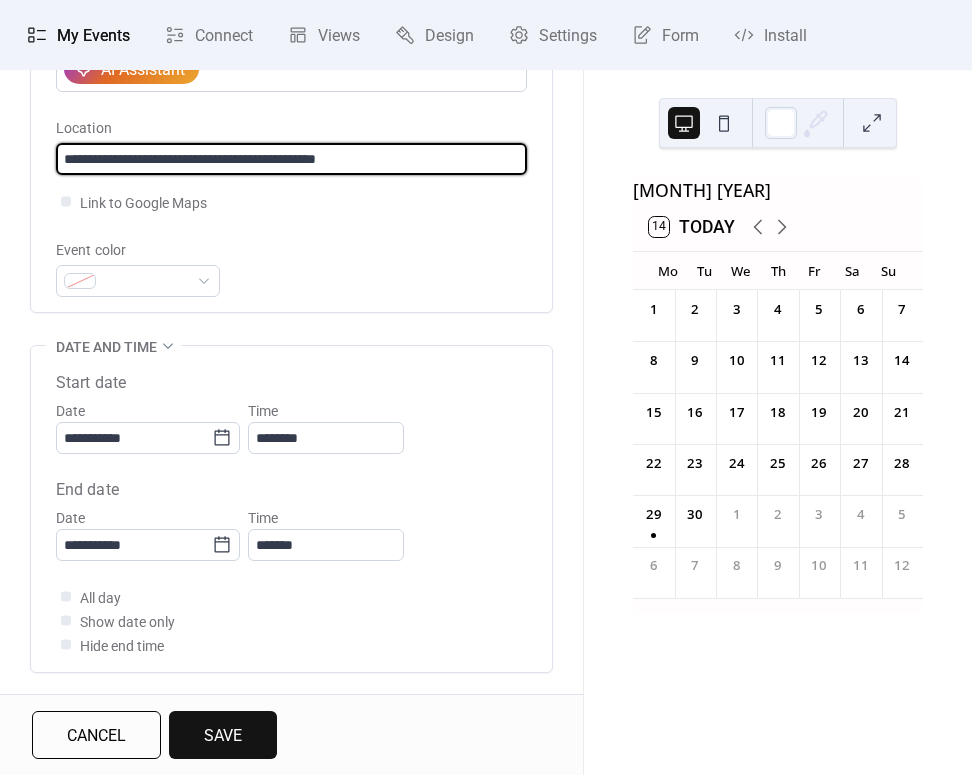 scroll, scrollTop: 420, scrollLeft: 0, axis: vertical 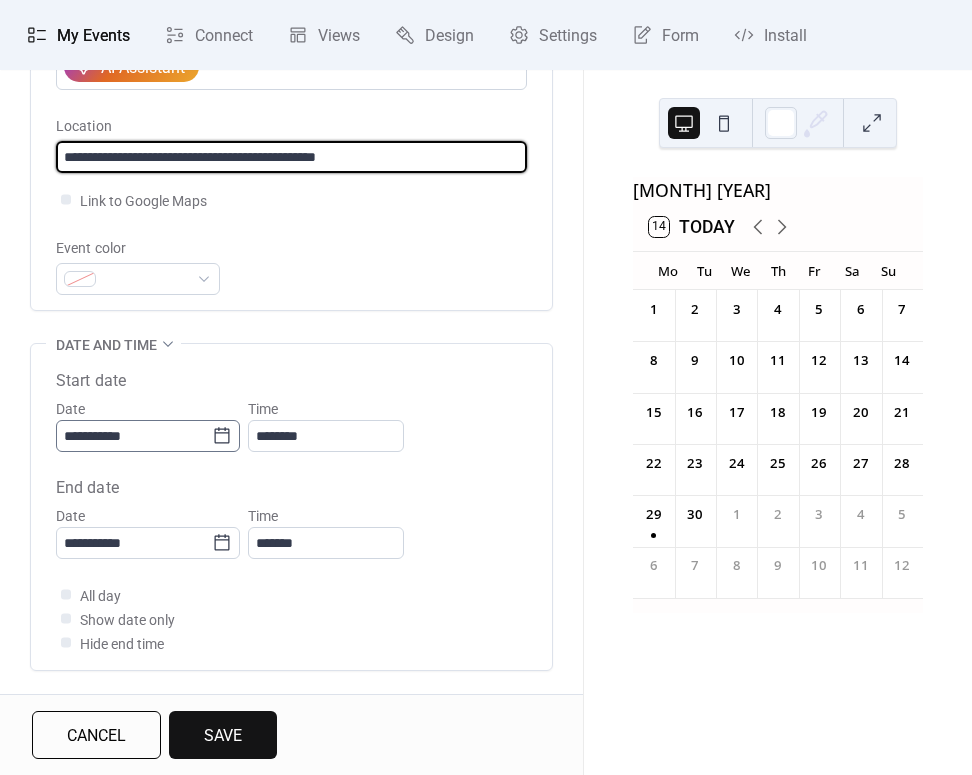 type on "**********" 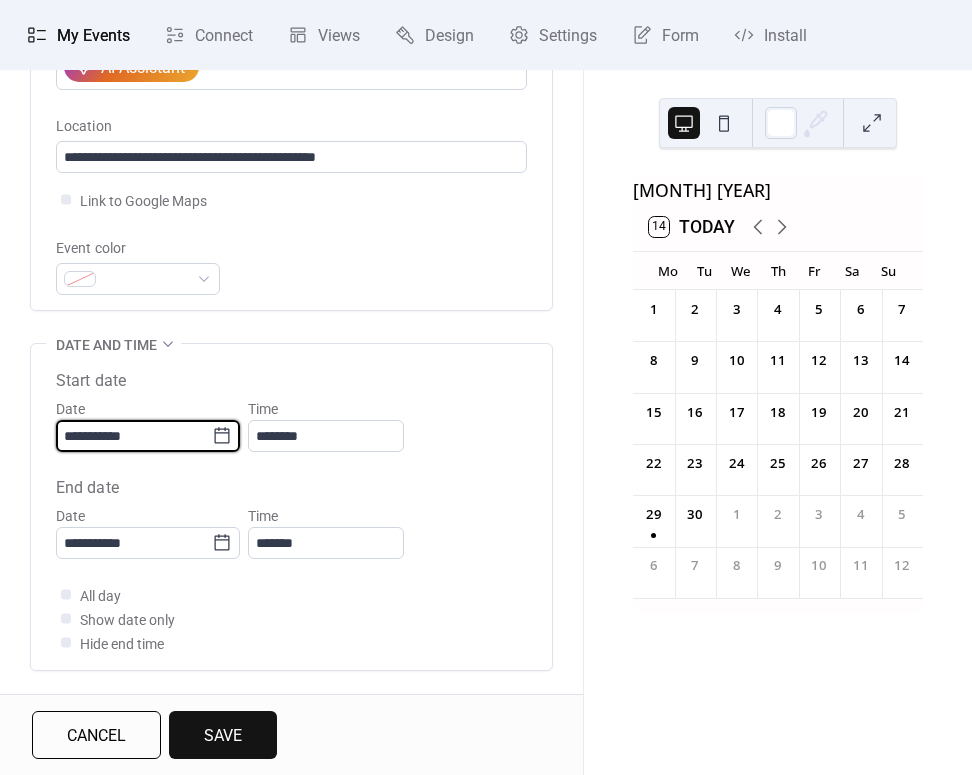 click on "**********" at bounding box center [134, 436] 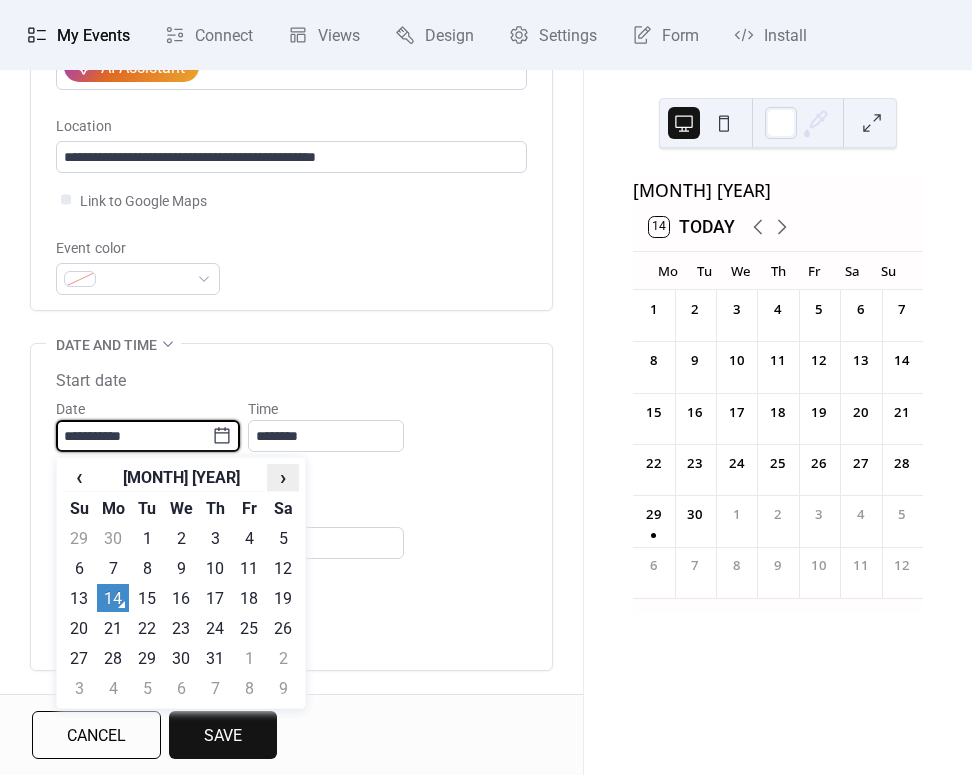 click on "›" at bounding box center [283, 477] 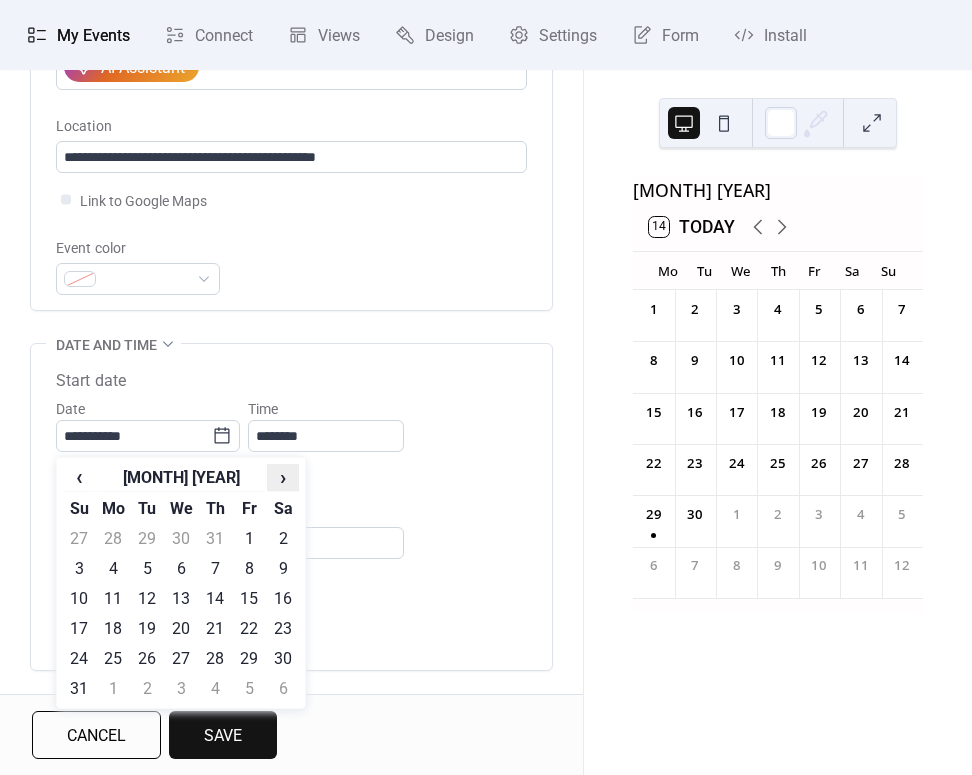 click on "›" at bounding box center (283, 477) 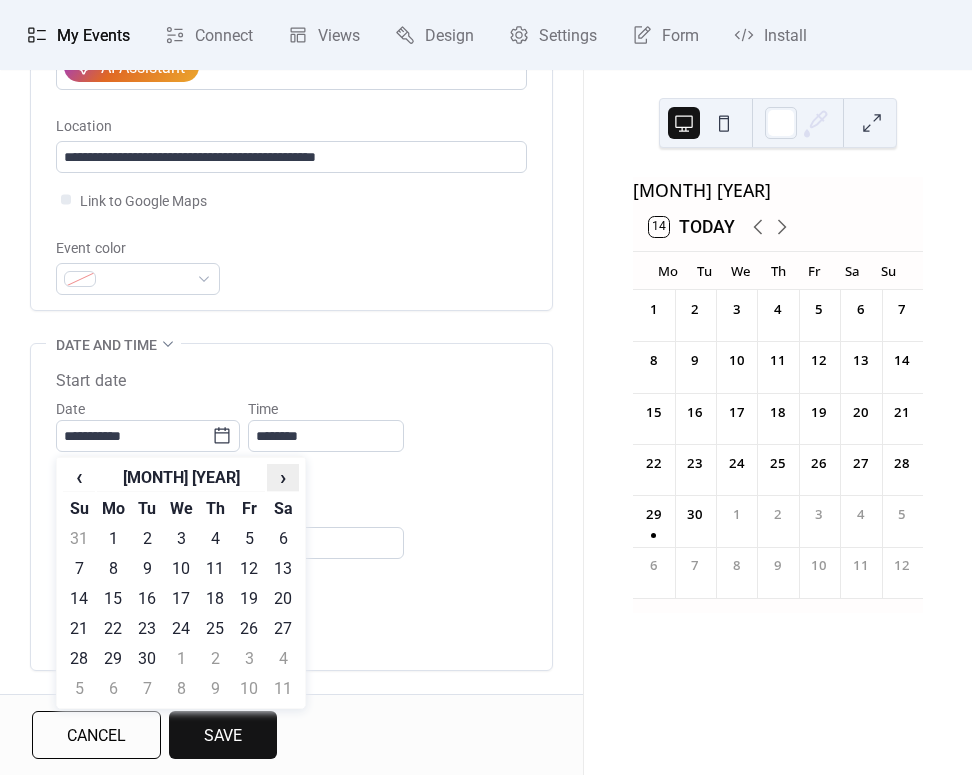 click on "›" at bounding box center [283, 477] 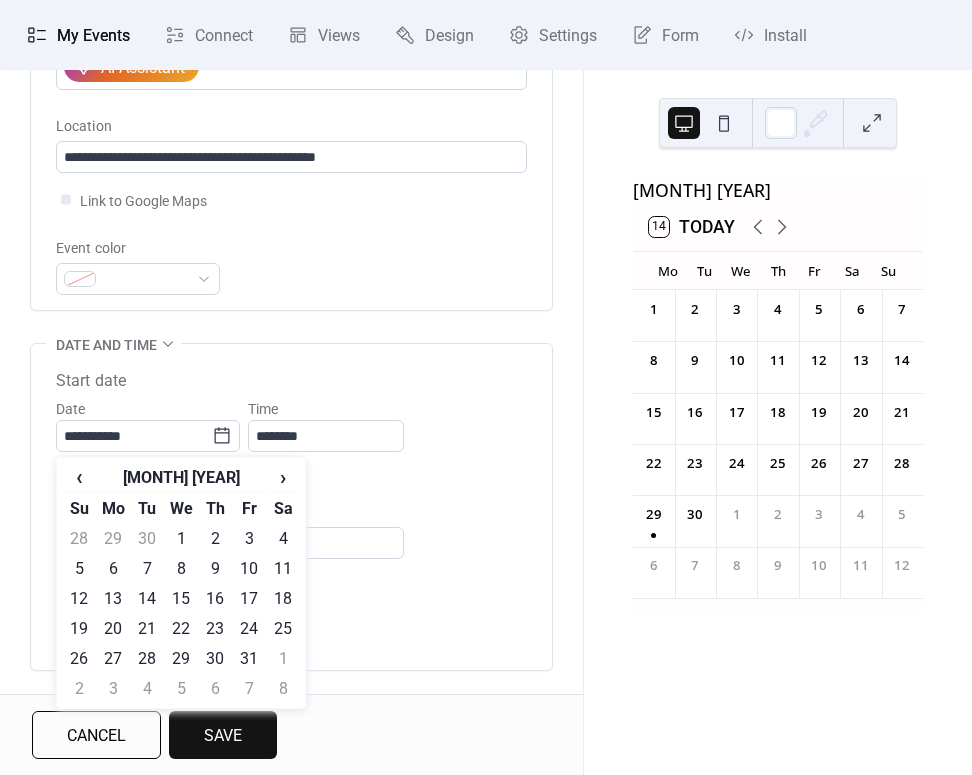 click on "27" at bounding box center (113, 658) 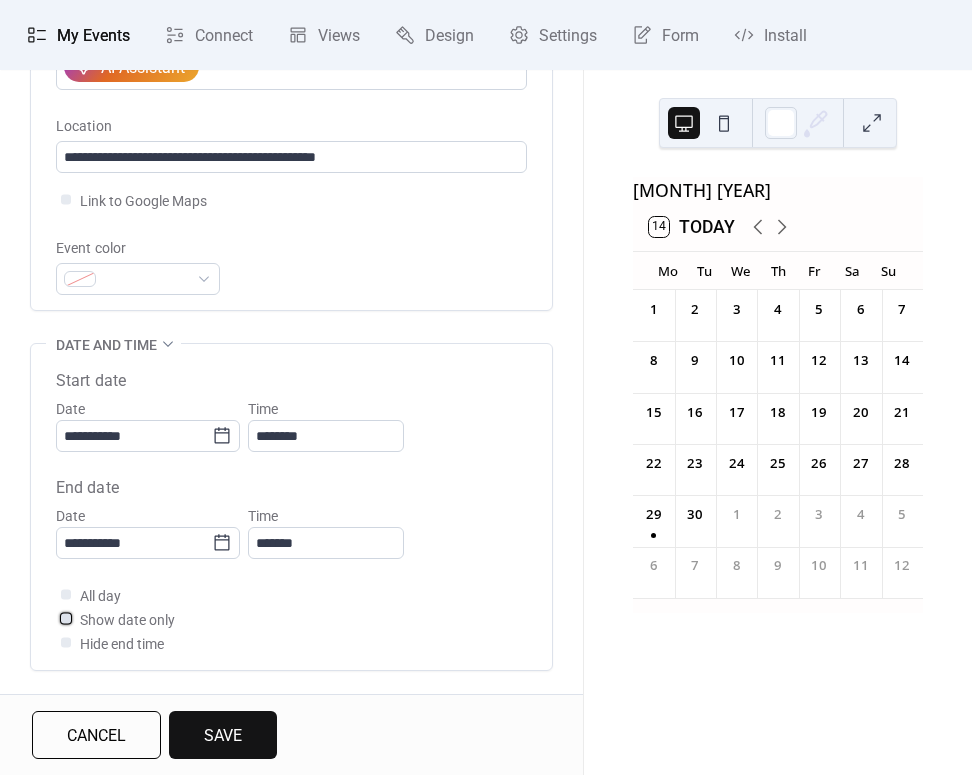 click at bounding box center [66, 618] 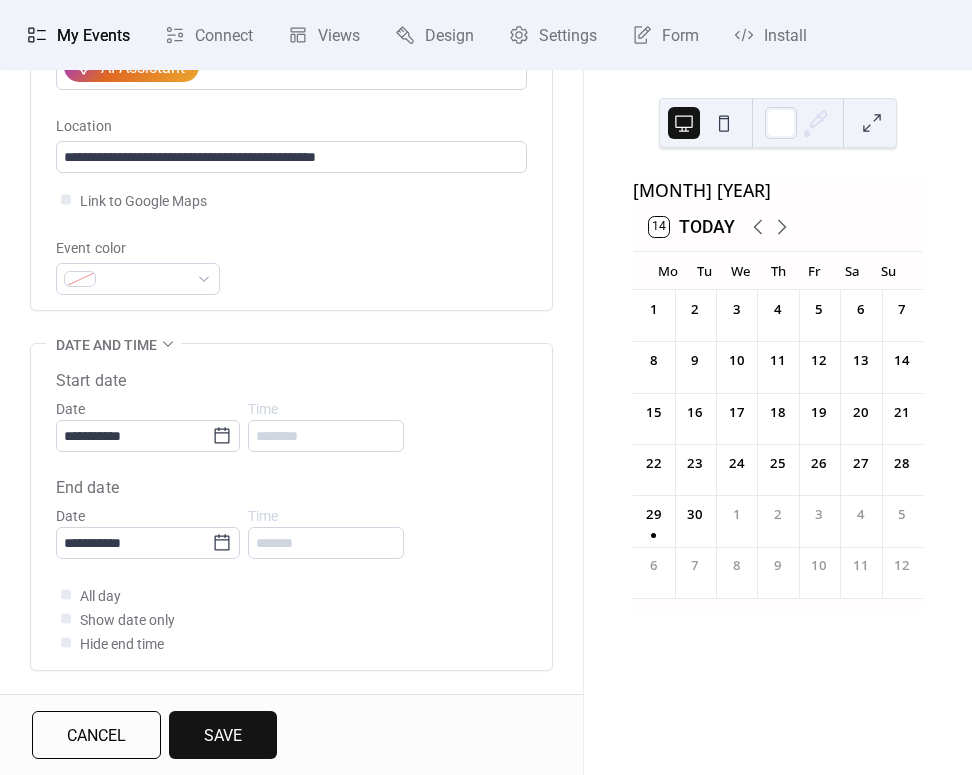 click on "Save" at bounding box center (223, 736) 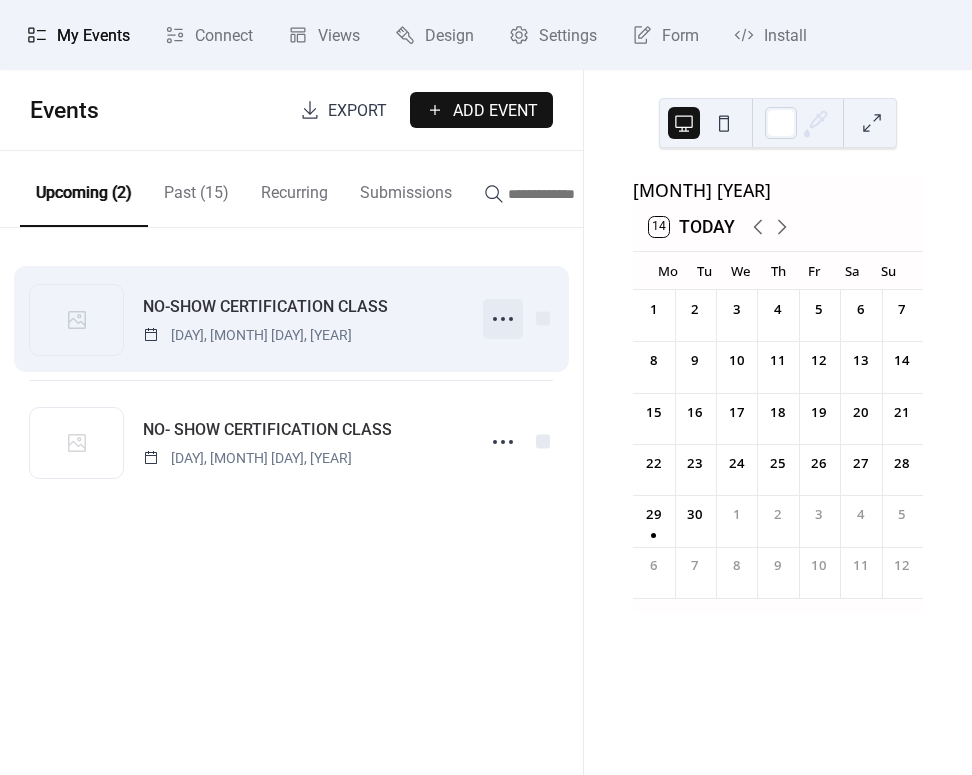 click 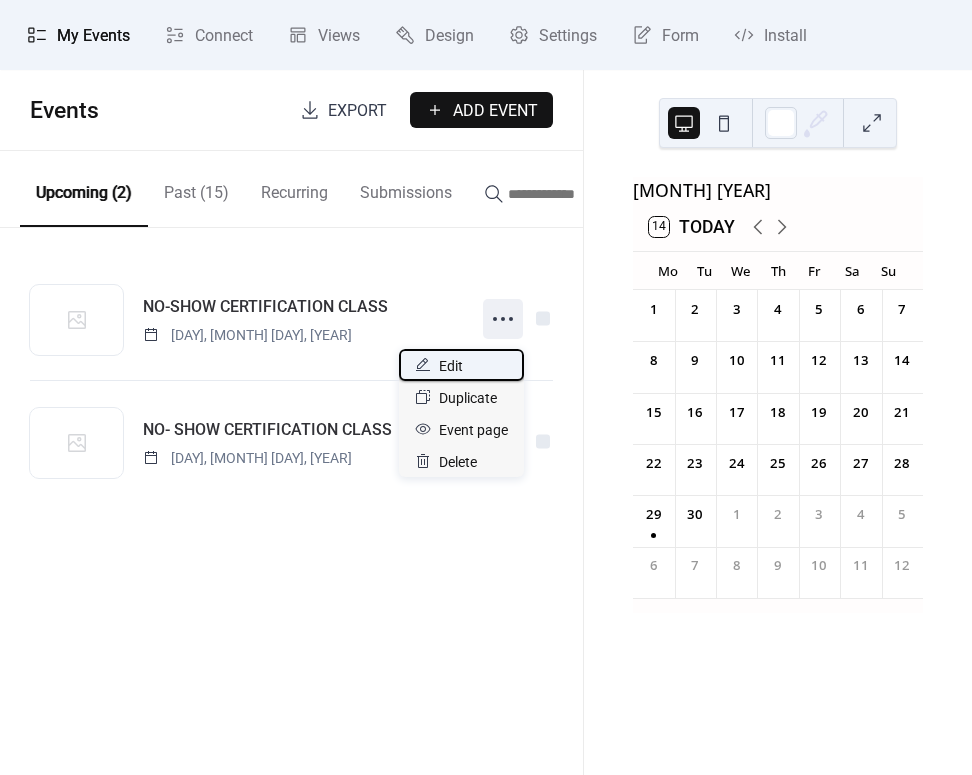 click on "Edit" at bounding box center (451, 366) 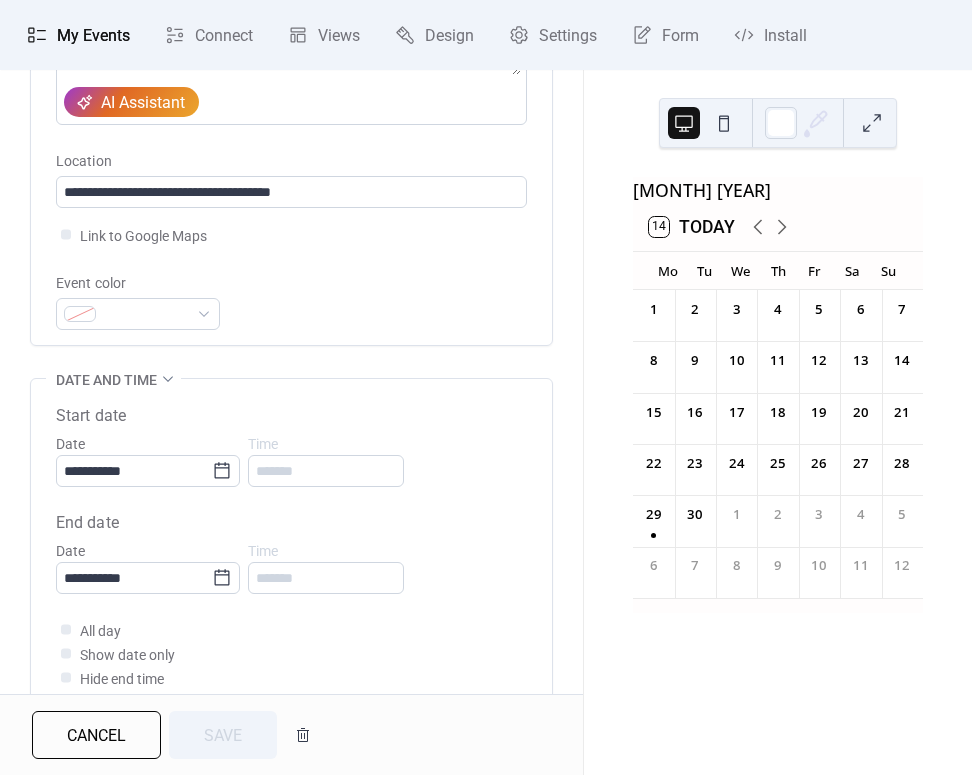 scroll, scrollTop: 407, scrollLeft: 0, axis: vertical 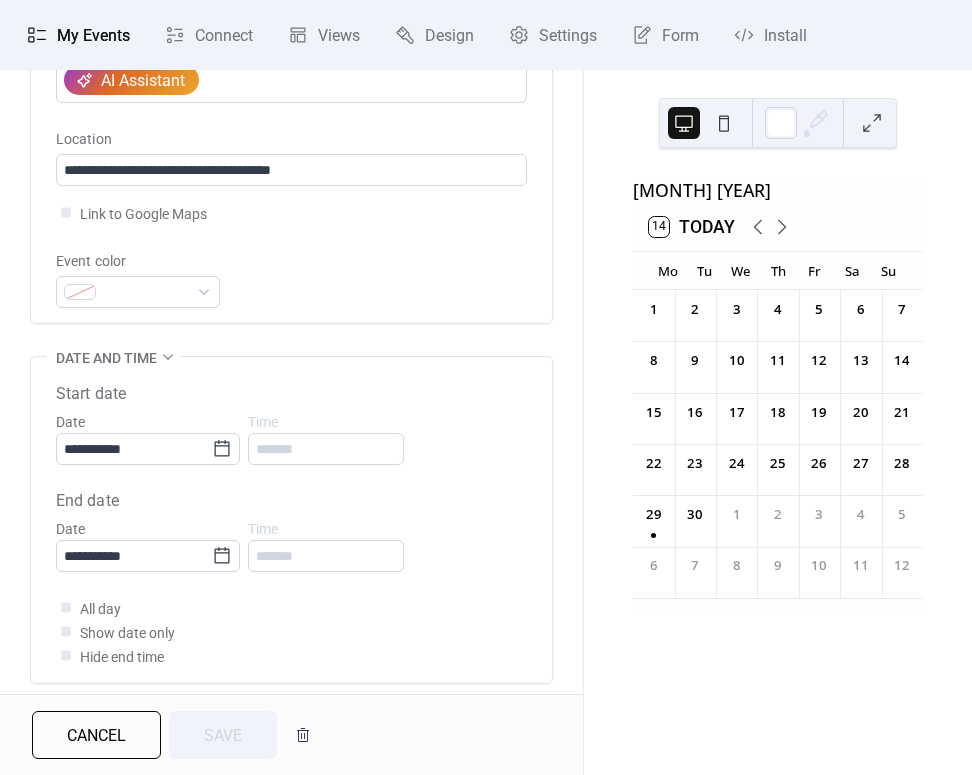 click on "*******" at bounding box center (326, 449) 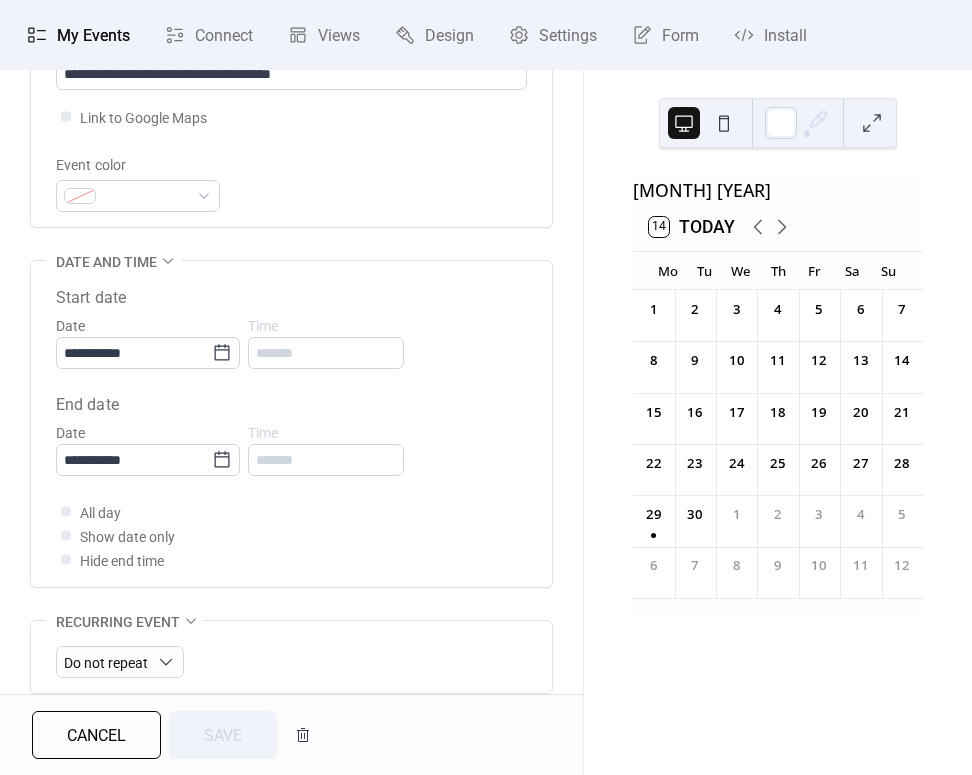 scroll, scrollTop: 504, scrollLeft: 0, axis: vertical 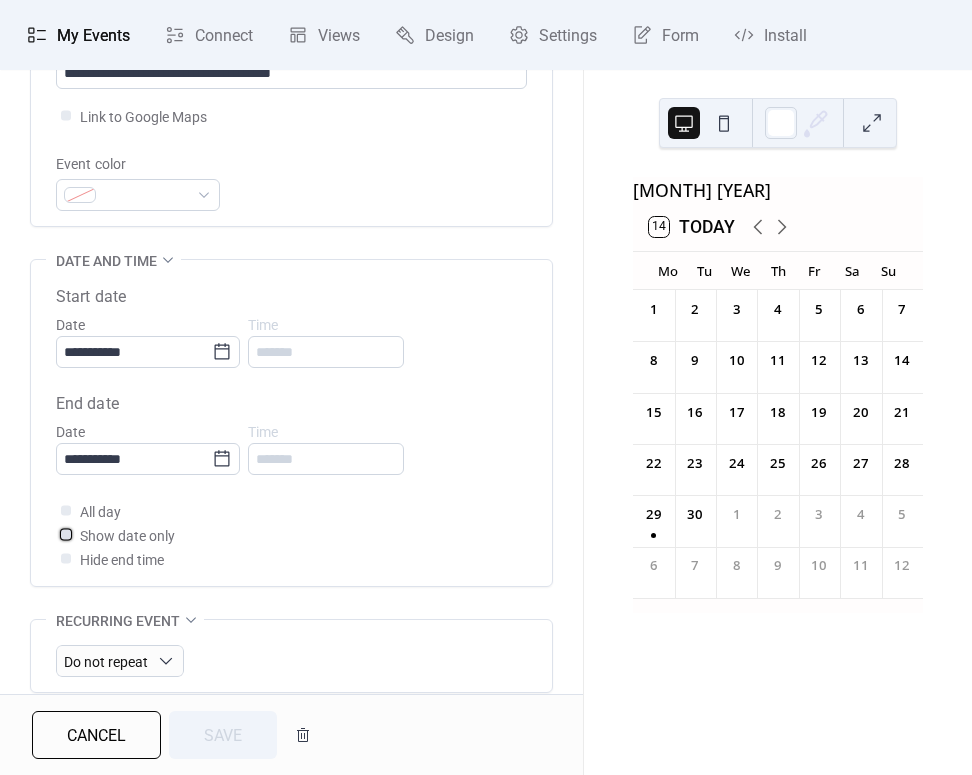 click at bounding box center [66, 534] 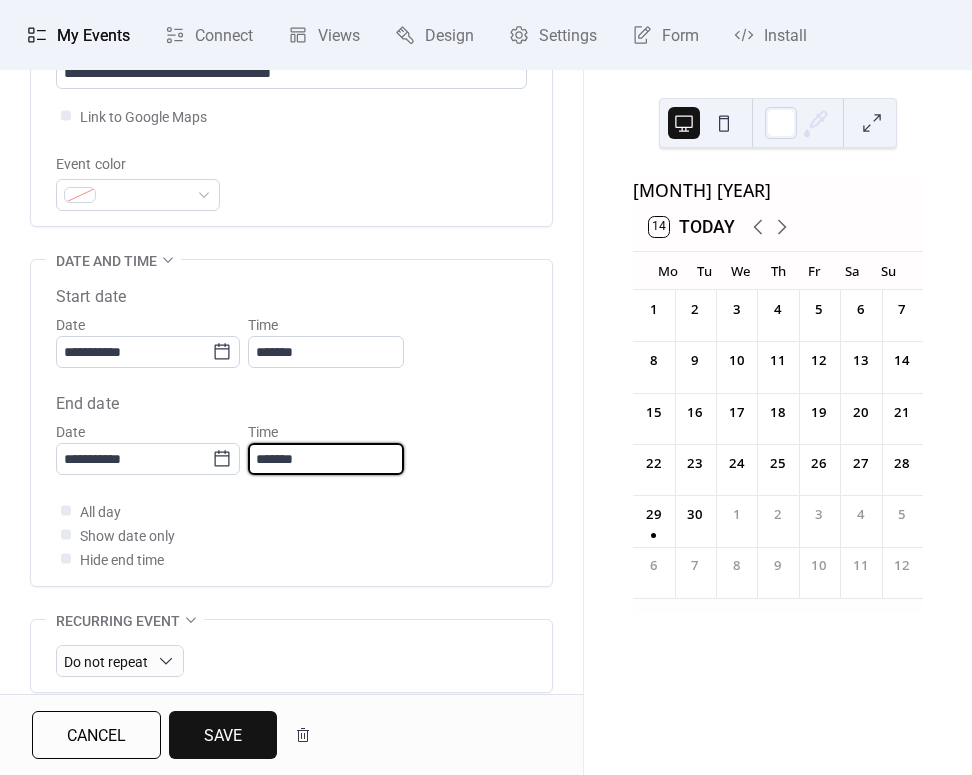 click on "*******" at bounding box center (326, 459) 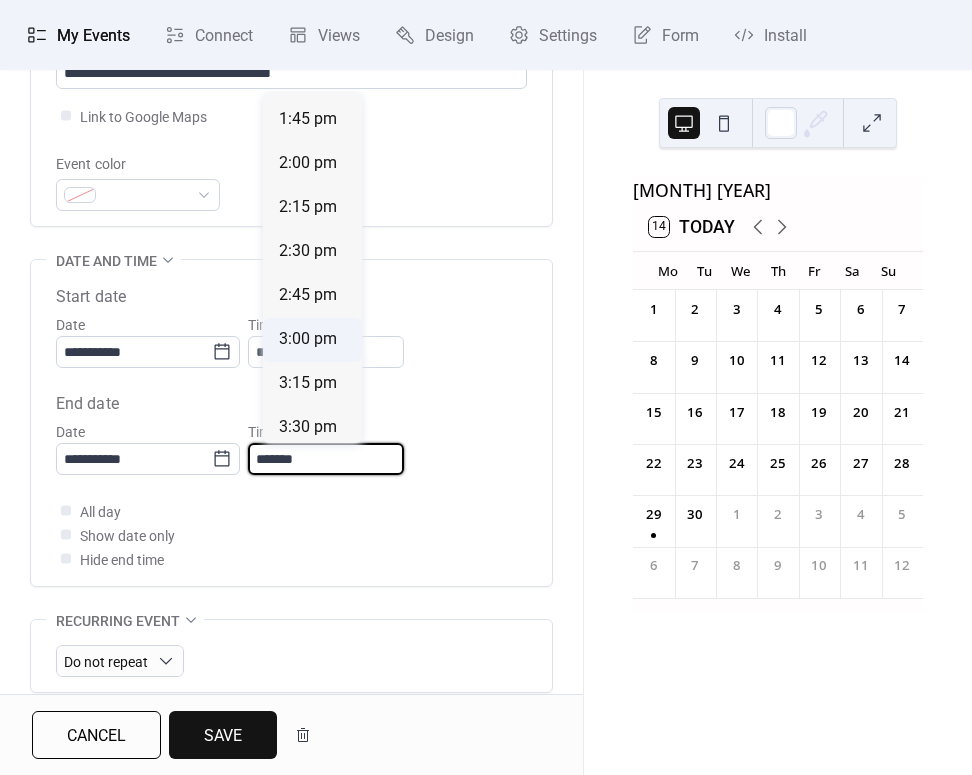 scroll, scrollTop: 785, scrollLeft: 0, axis: vertical 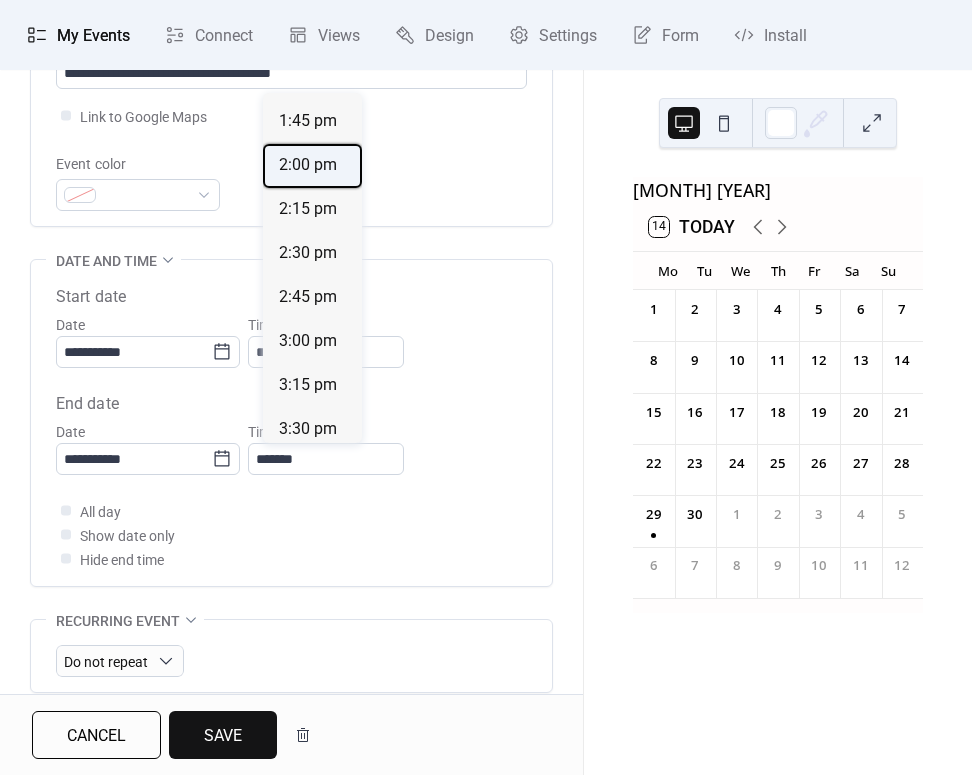 click on "2:00 pm" at bounding box center [308, 165] 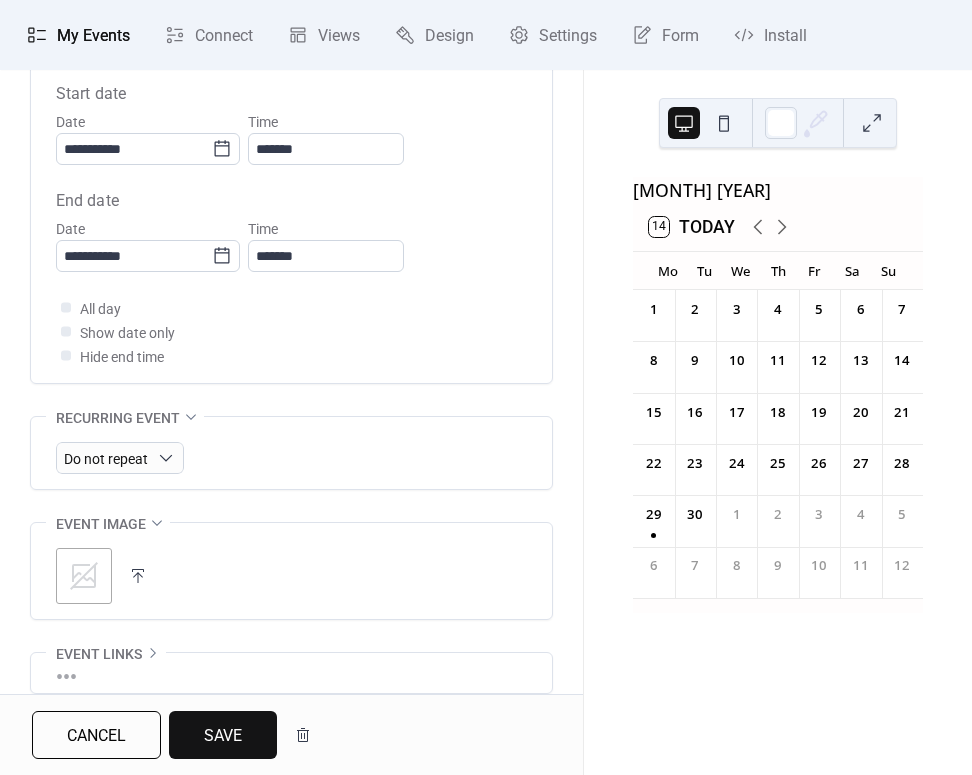 scroll, scrollTop: 711, scrollLeft: 0, axis: vertical 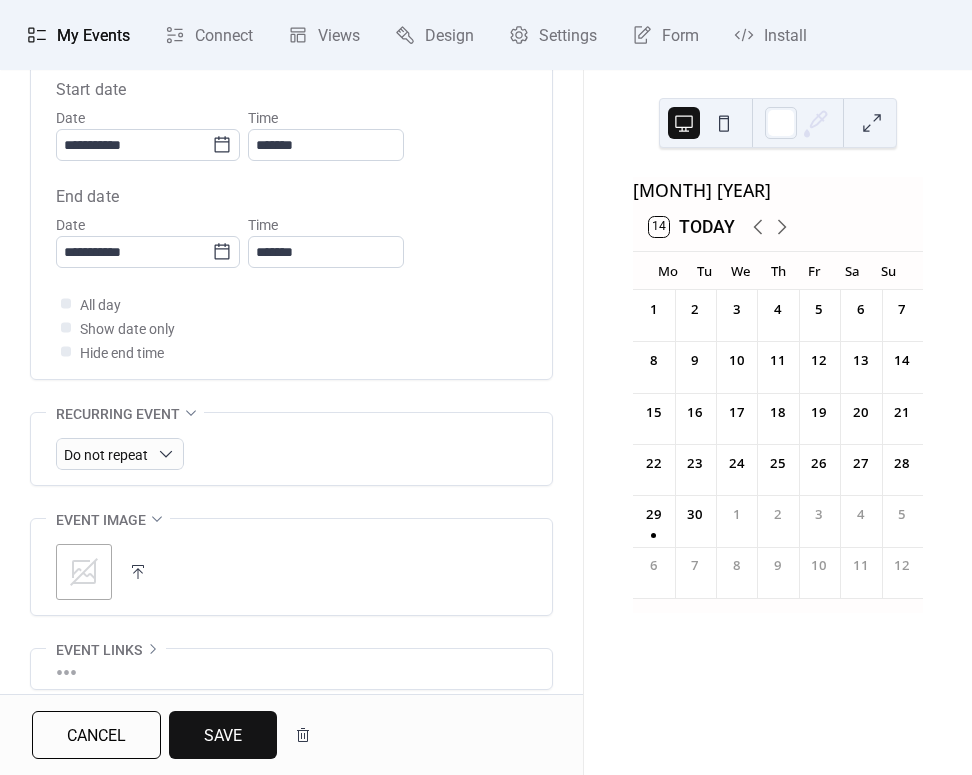 click on "Save" at bounding box center [223, 736] 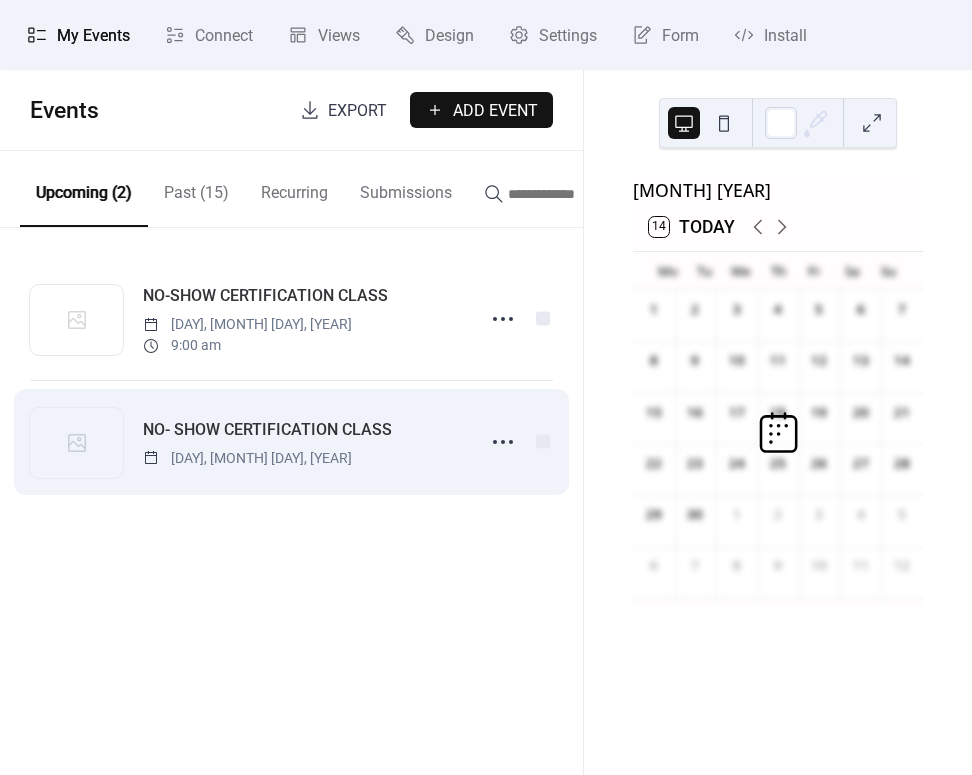 click on "NO- SHOW CERTIFICATION CLASS" at bounding box center [267, 430] 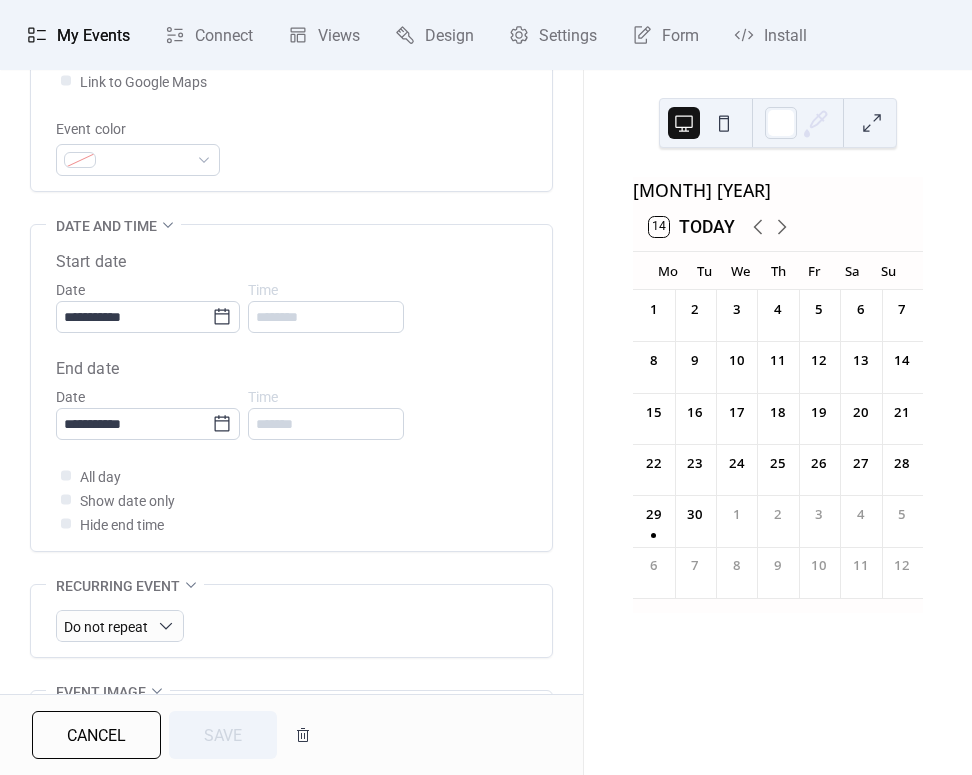 scroll, scrollTop: 548, scrollLeft: 0, axis: vertical 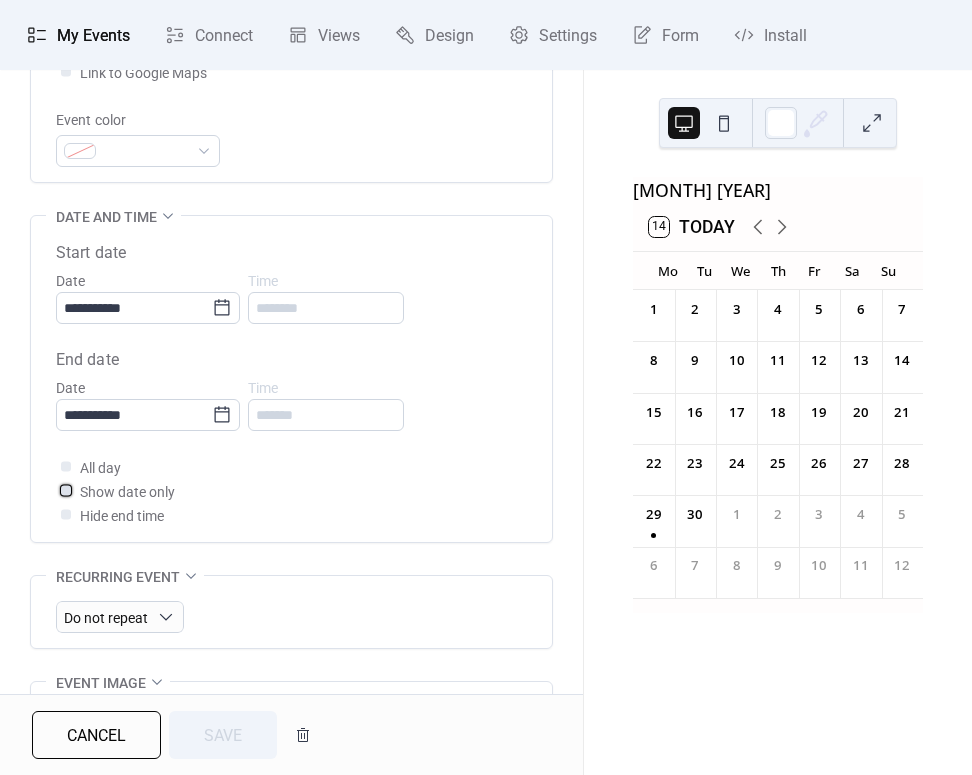 click at bounding box center (66, 490) 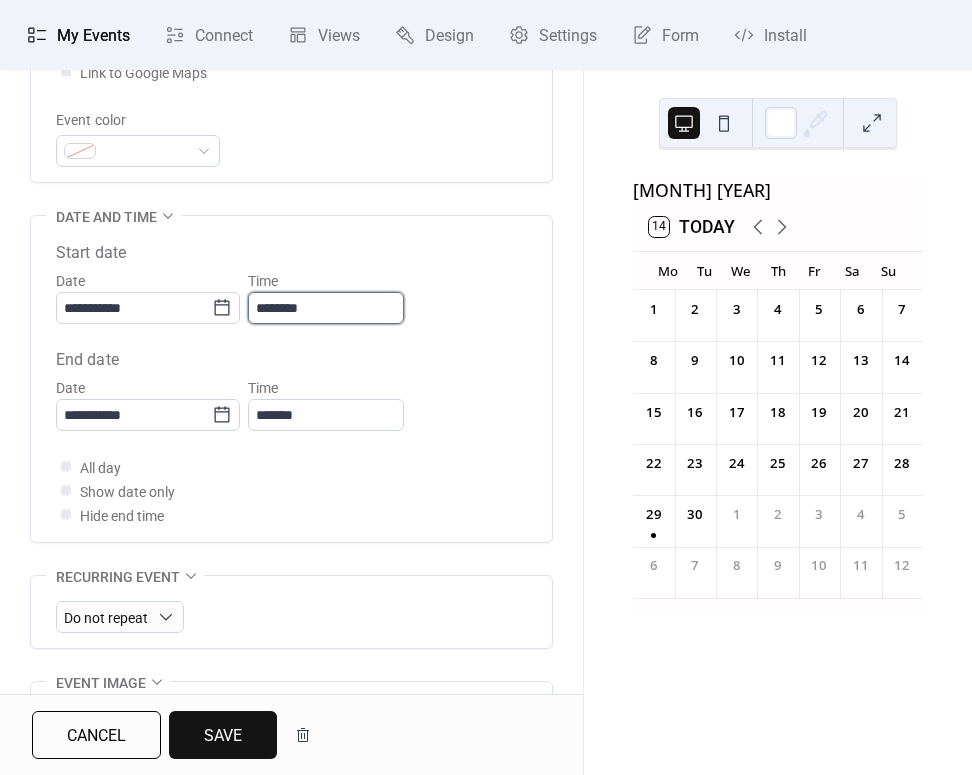 click on "********" at bounding box center (326, 308) 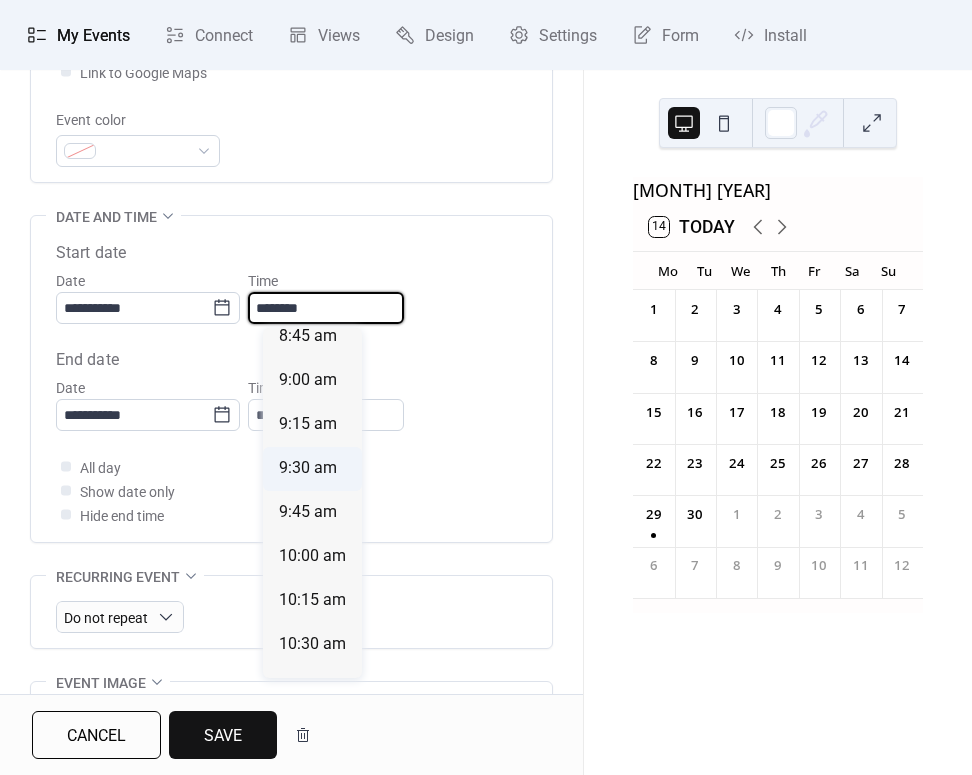scroll, scrollTop: 1527, scrollLeft: 0, axis: vertical 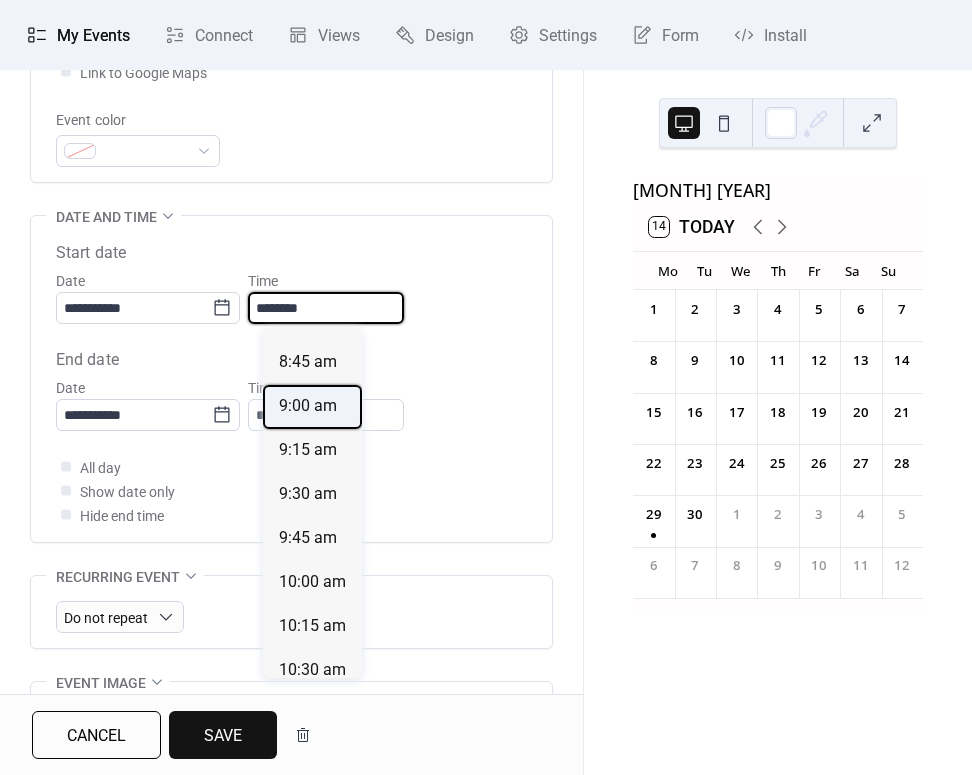 click on "9:00 am" at bounding box center (308, 406) 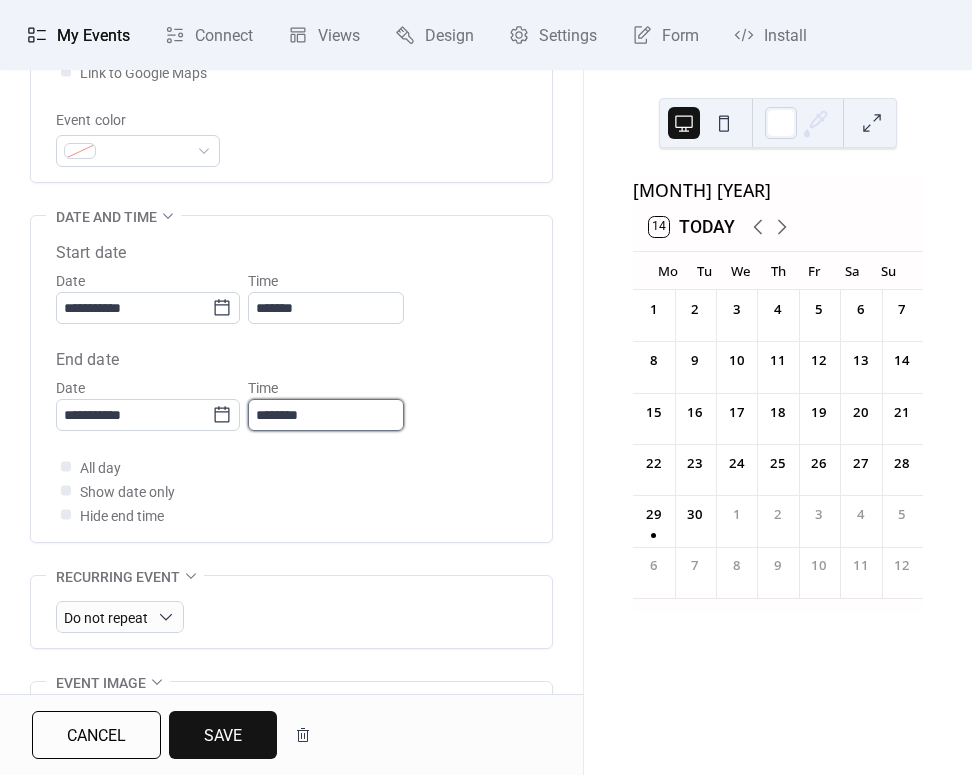 click on "********" at bounding box center (326, 415) 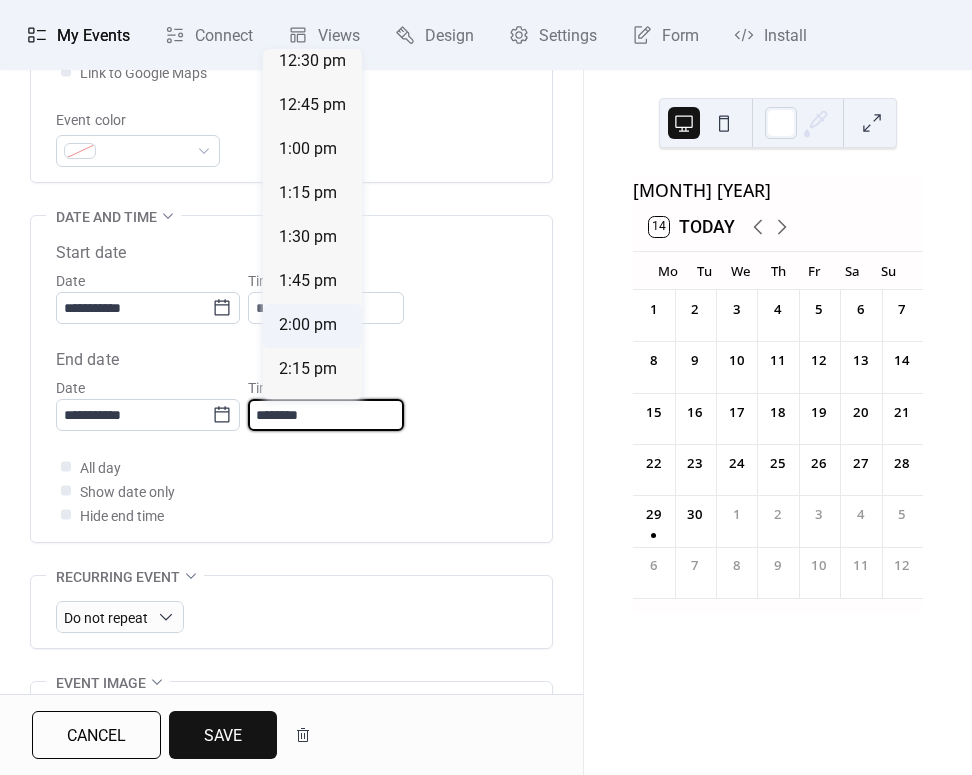 scroll, scrollTop: 595, scrollLeft: 0, axis: vertical 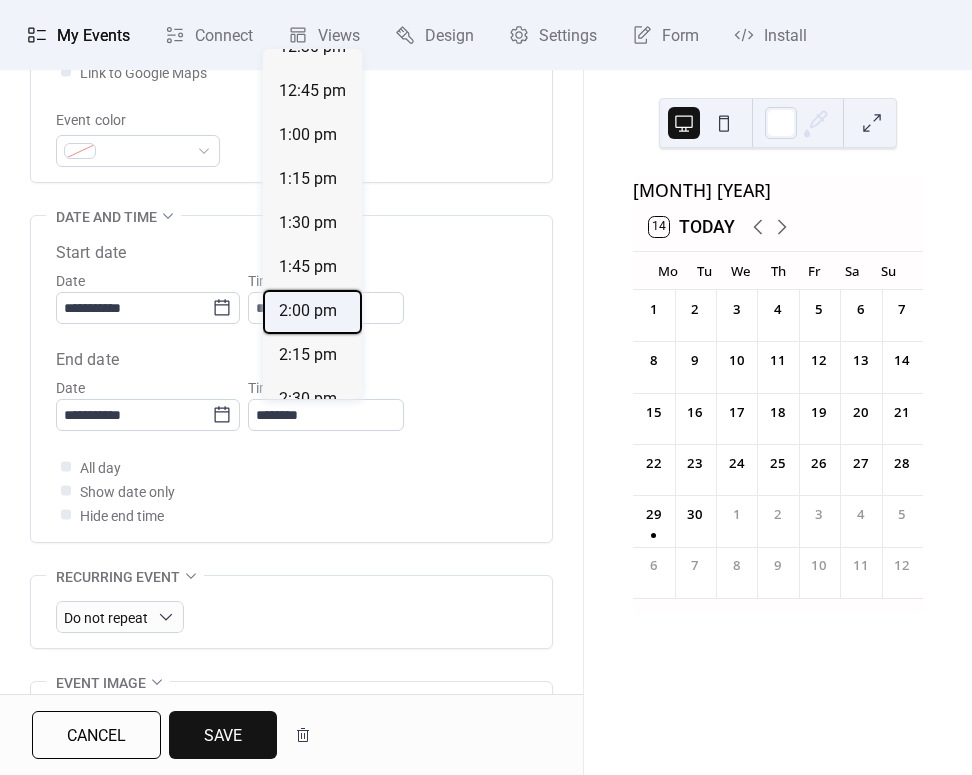 click on "2:00 pm" at bounding box center (308, 311) 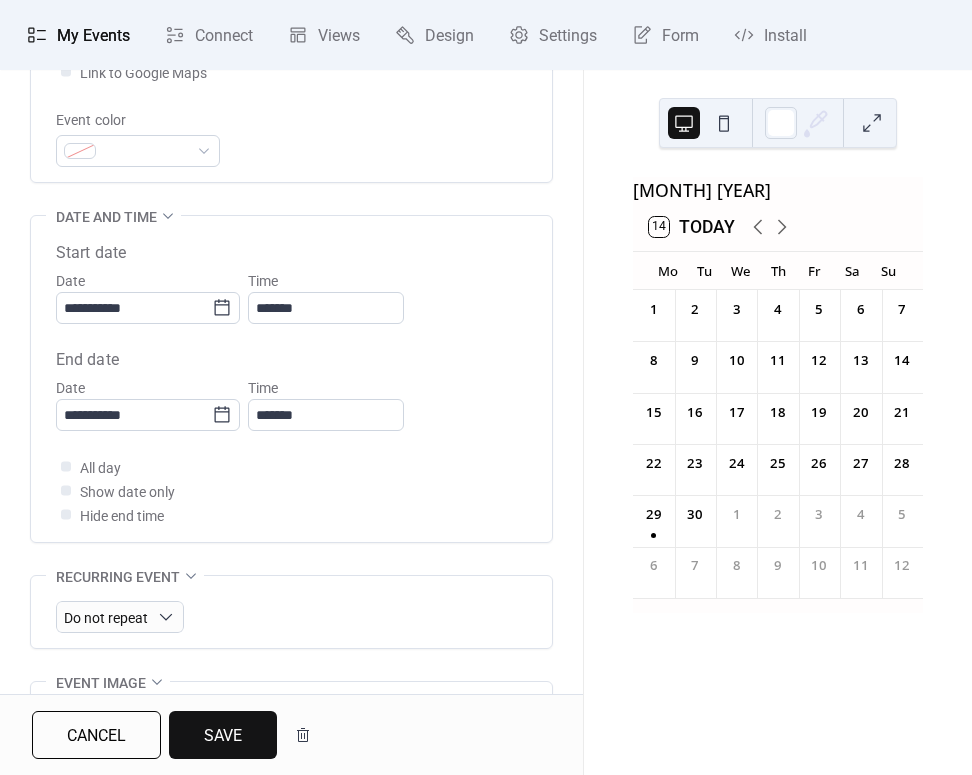 click on "All day Show date only Hide end time" at bounding box center [291, 491] 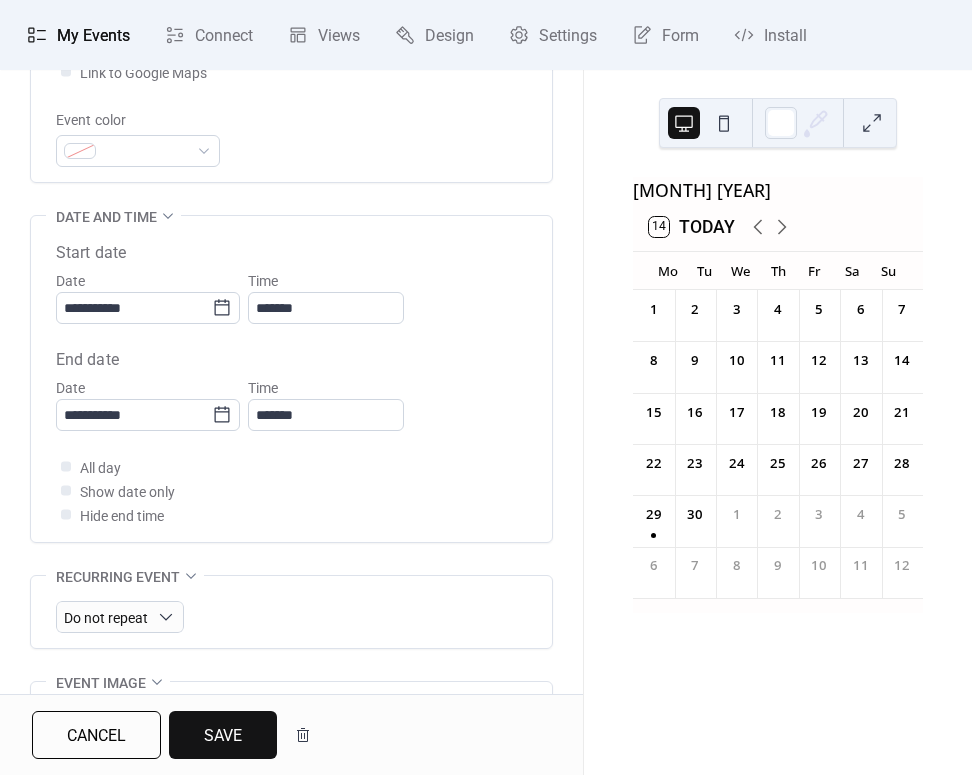 click on "Save" at bounding box center [223, 736] 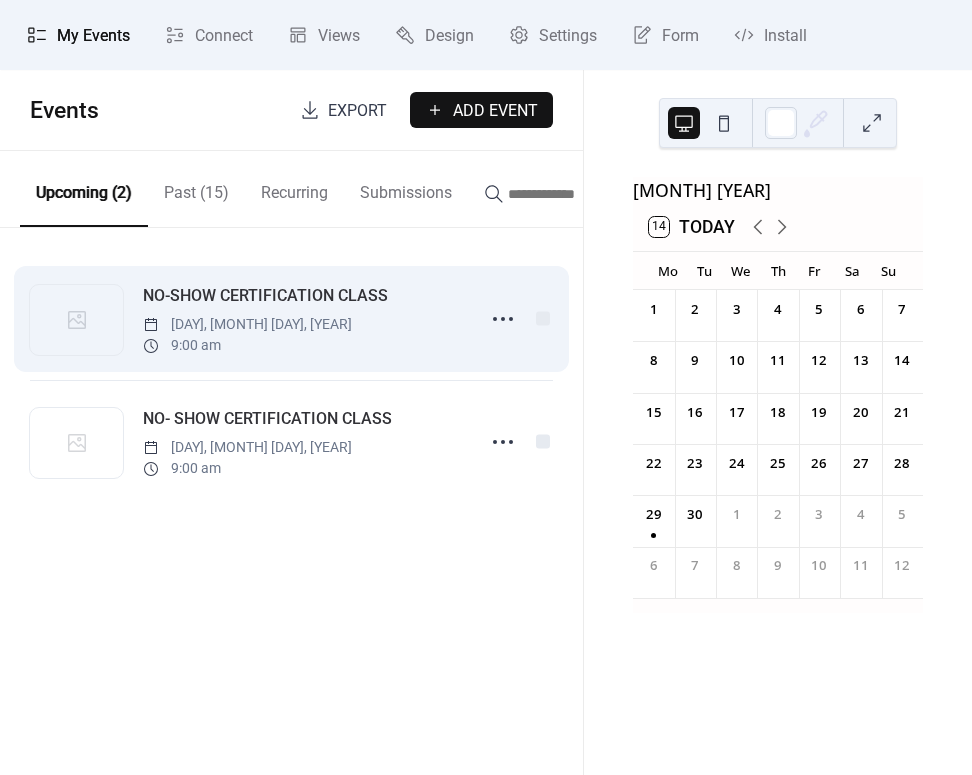 click on "[DAY], [MONTH] [DAY], [YEAR]" at bounding box center (247, 324) 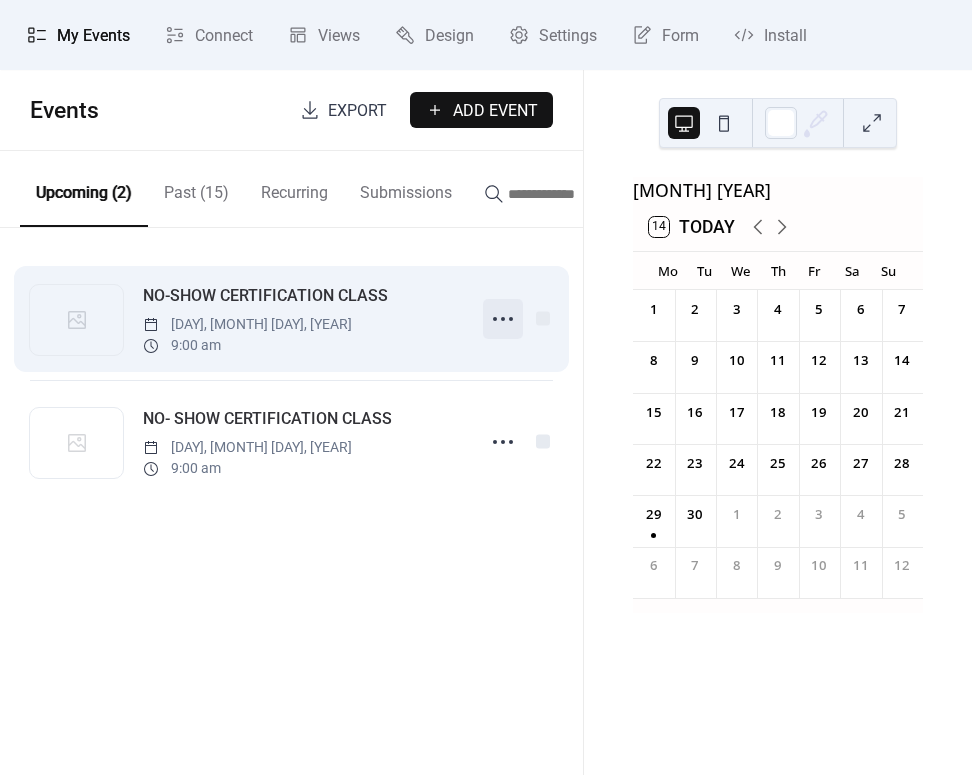 click 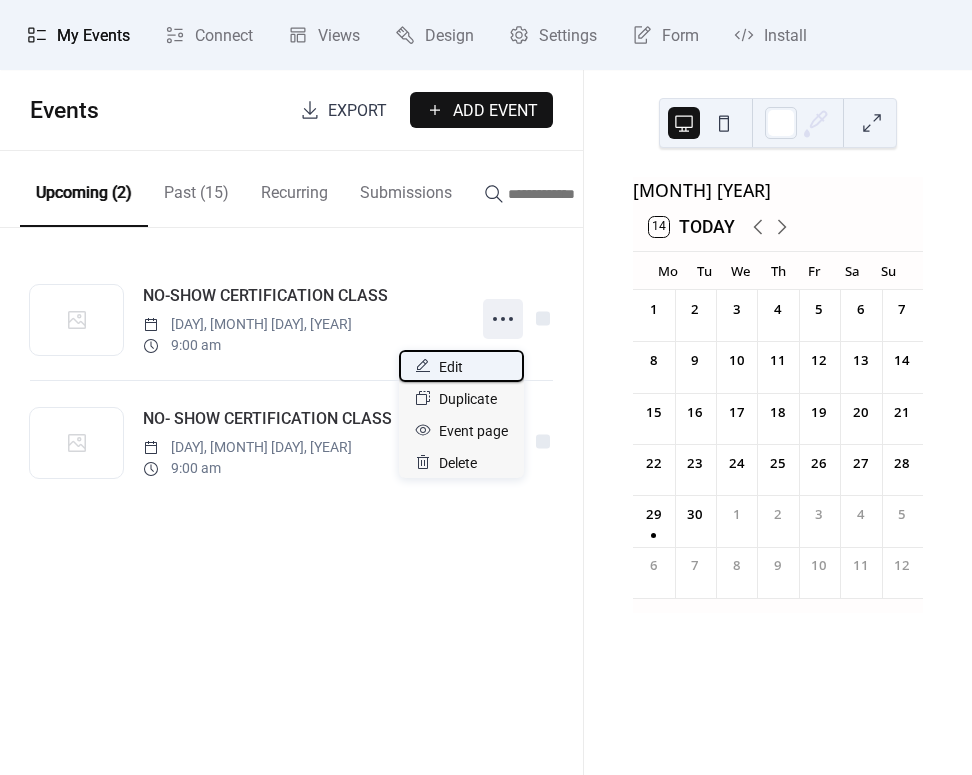 click on "Edit" at bounding box center [461, 366] 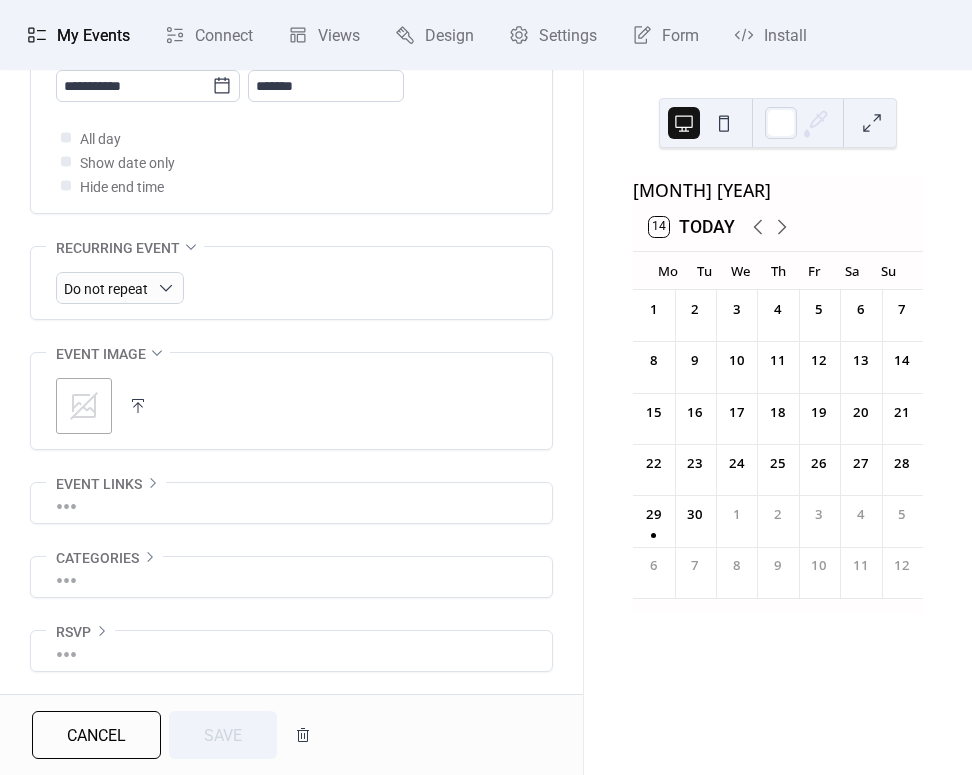 scroll, scrollTop: 881, scrollLeft: 0, axis: vertical 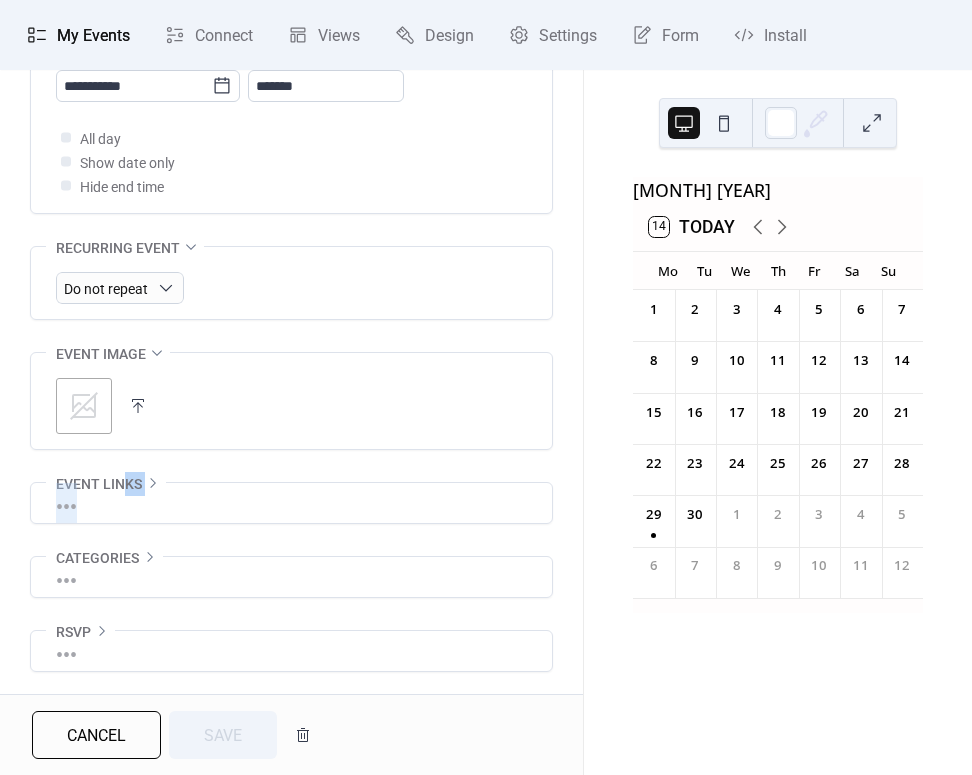 click on "•••" at bounding box center [291, 503] 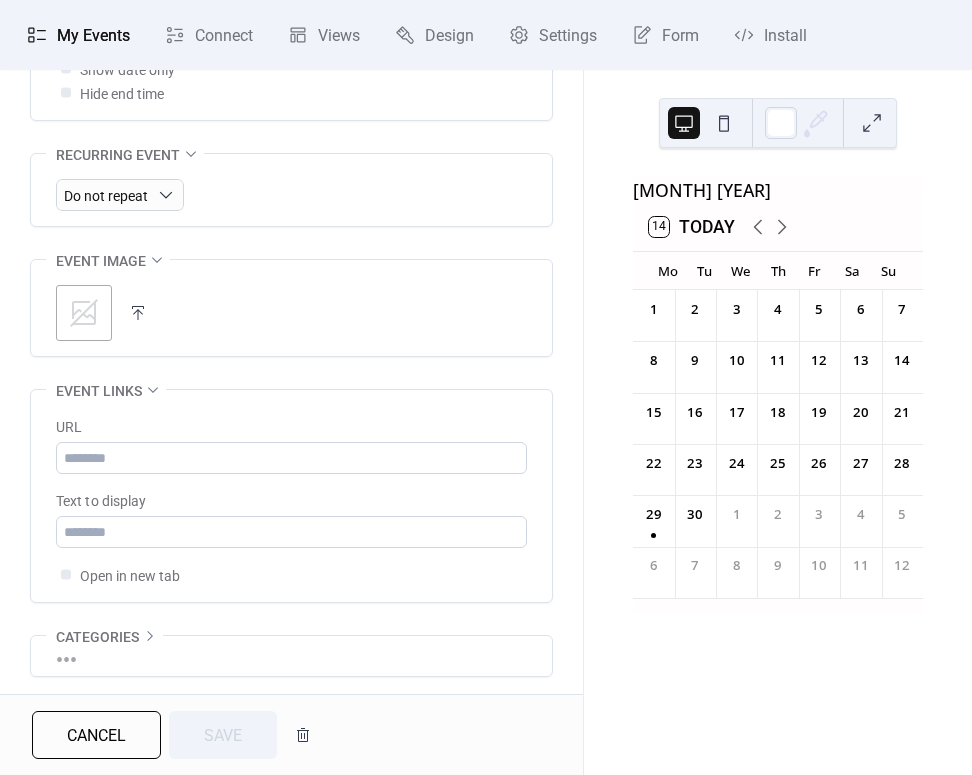 scroll, scrollTop: 1002, scrollLeft: 0, axis: vertical 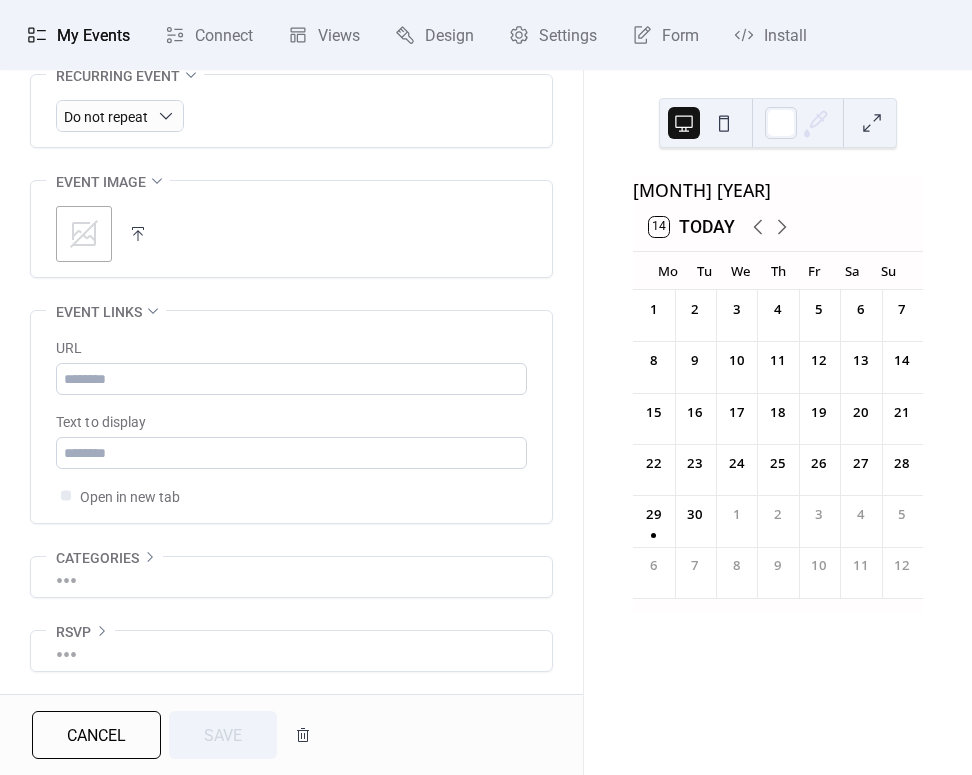 click on "•••" at bounding box center [291, 651] 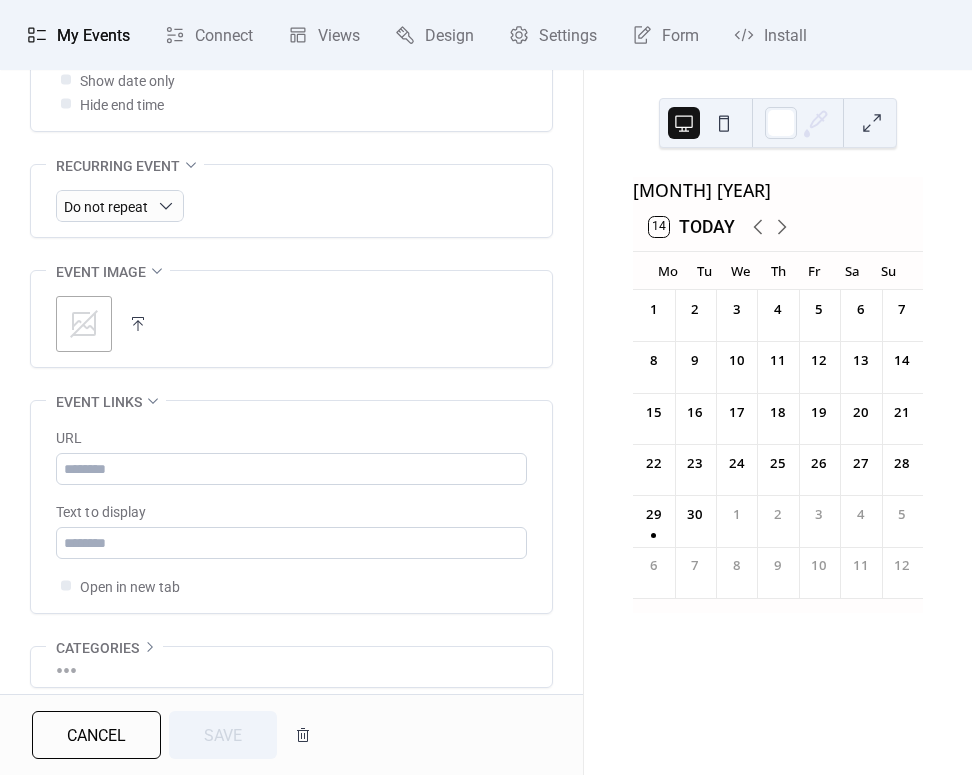 scroll, scrollTop: 958, scrollLeft: 0, axis: vertical 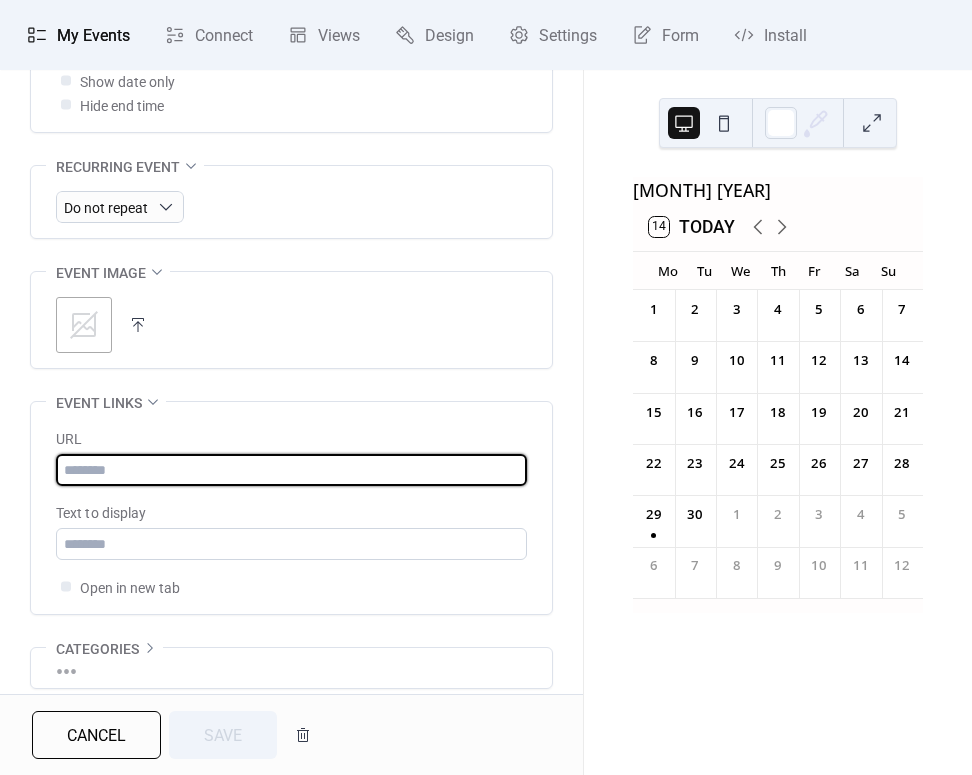 paste on "**********" 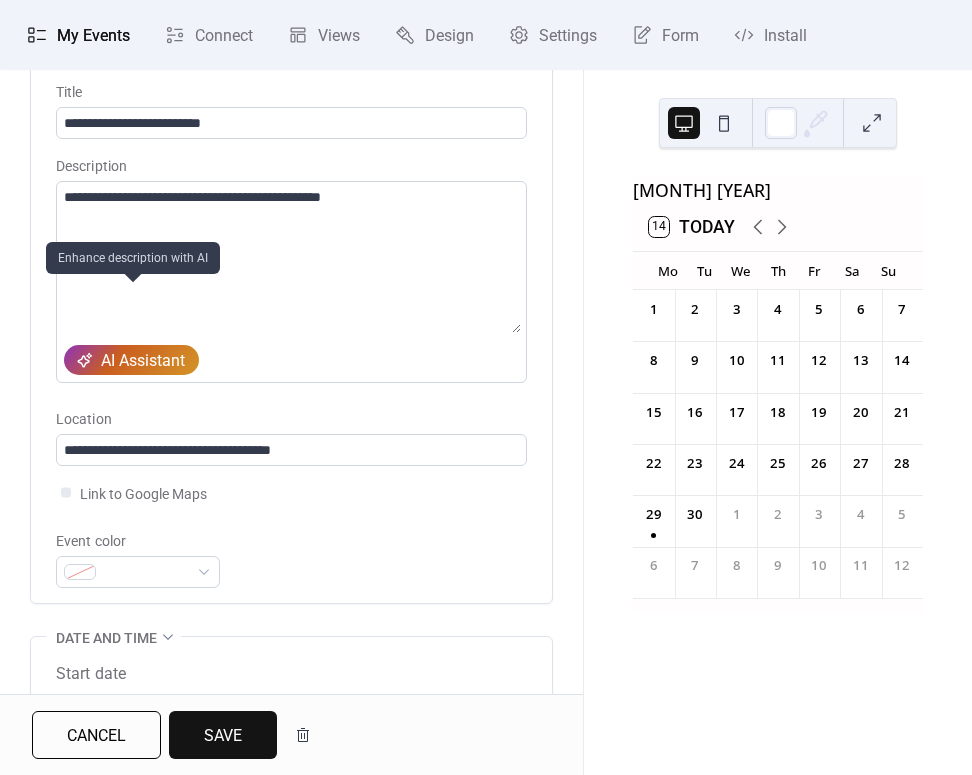 scroll, scrollTop: 119, scrollLeft: 0, axis: vertical 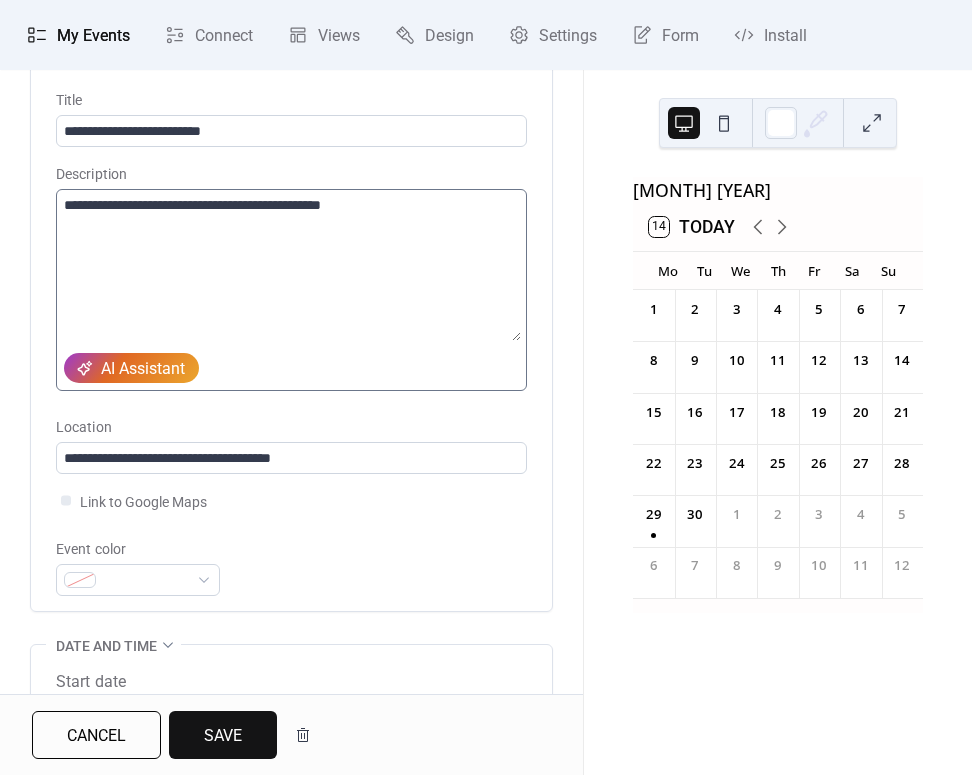 type on "**********" 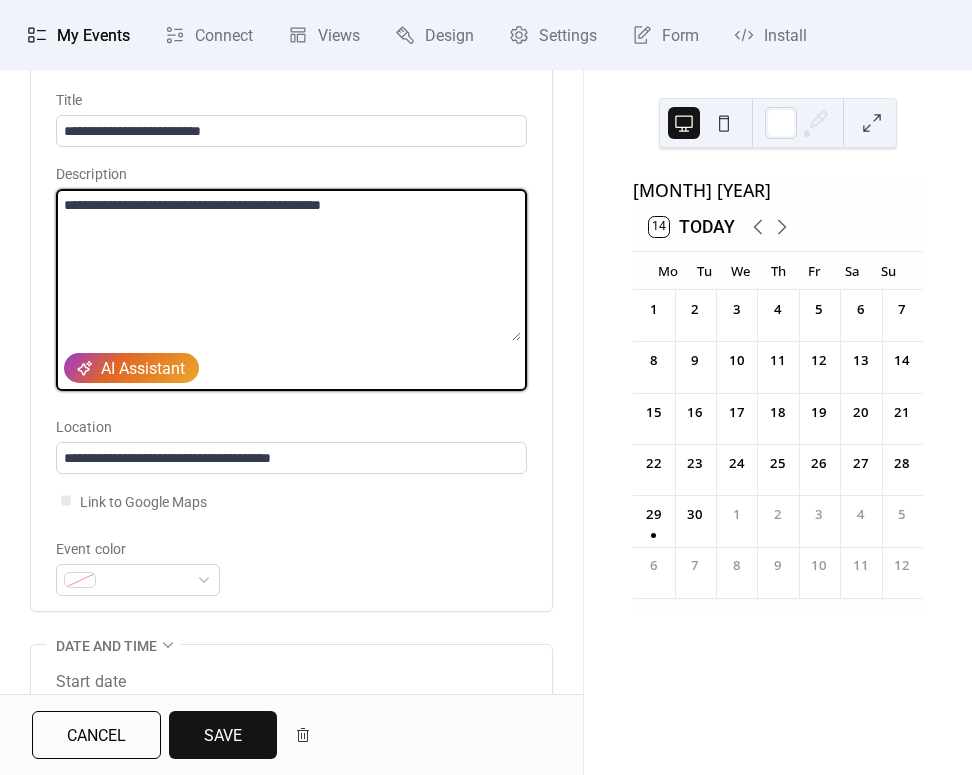 click on "**********" at bounding box center (288, 265) 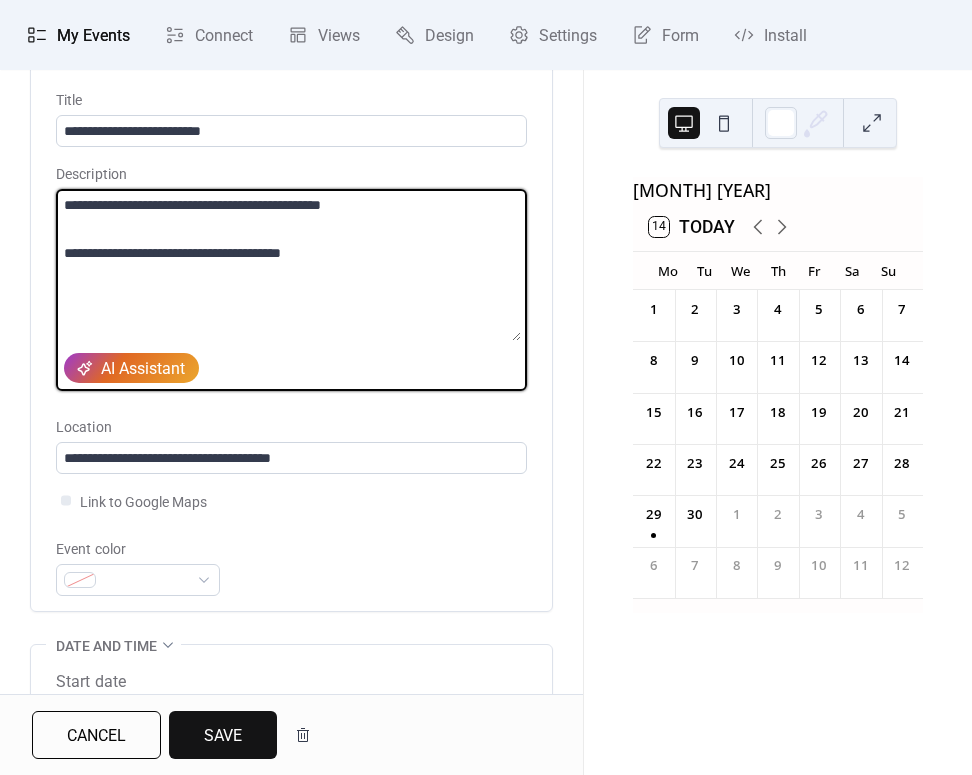 click on "**********" at bounding box center [288, 265] 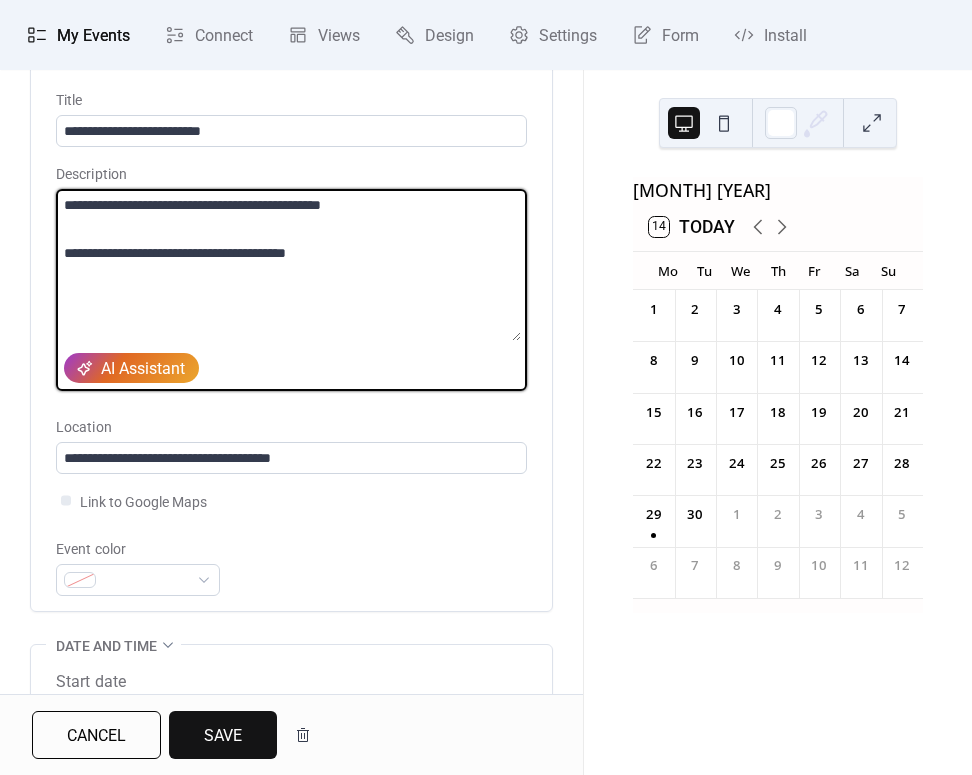 click on "**********" at bounding box center [288, 265] 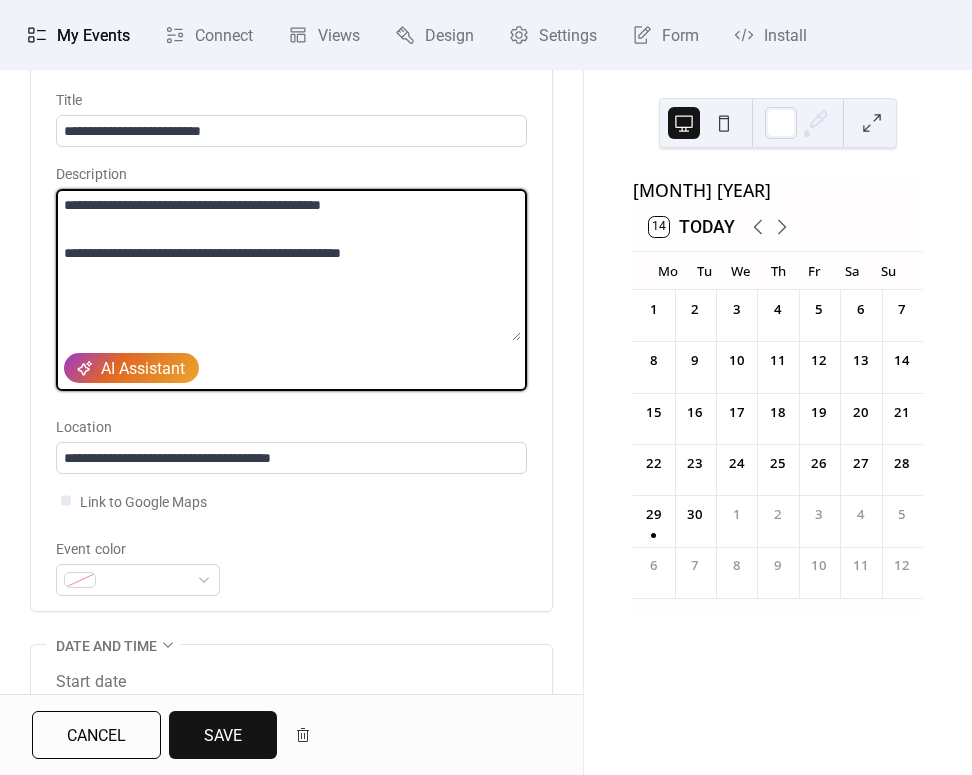 click on "**********" at bounding box center [288, 265] 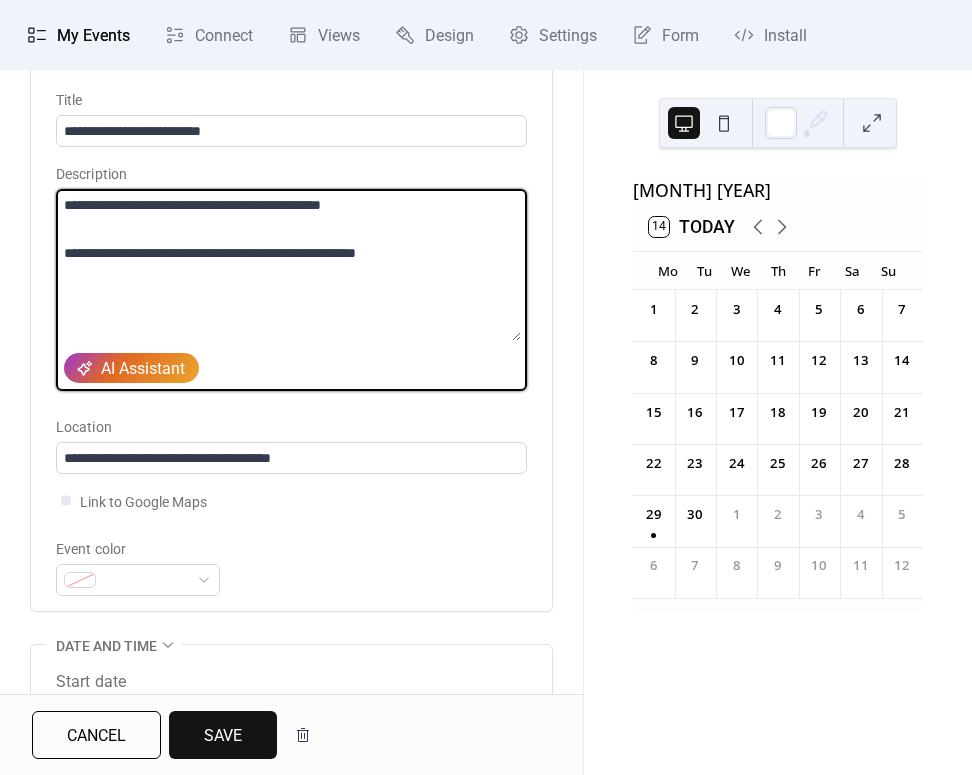 click on "**********" at bounding box center (288, 265) 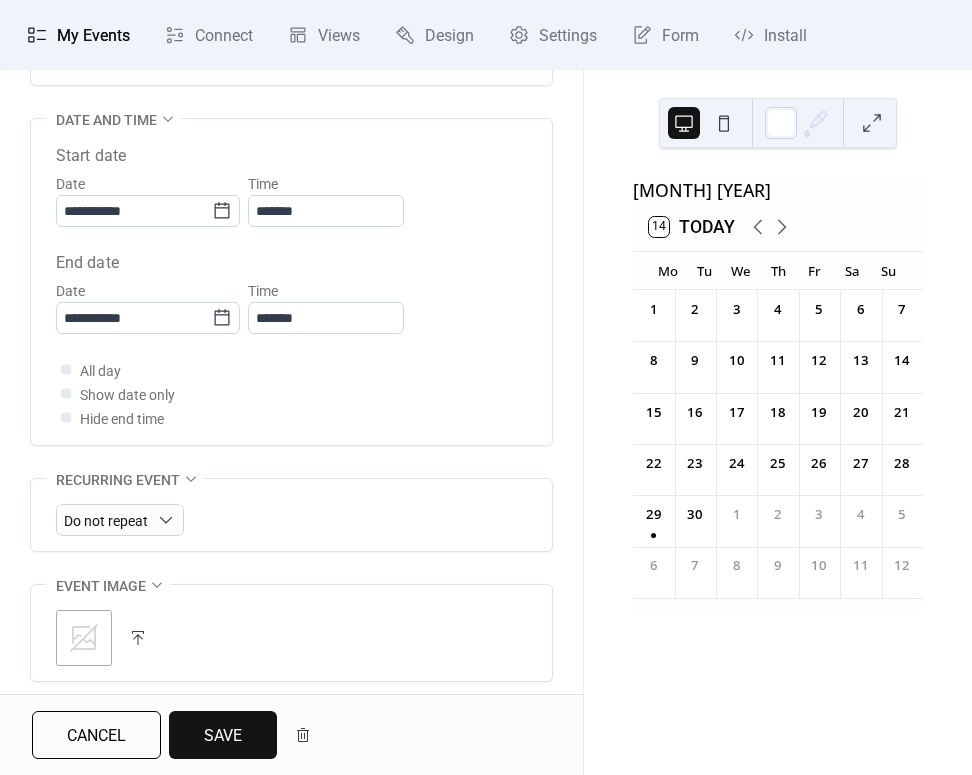 scroll, scrollTop: 648, scrollLeft: 0, axis: vertical 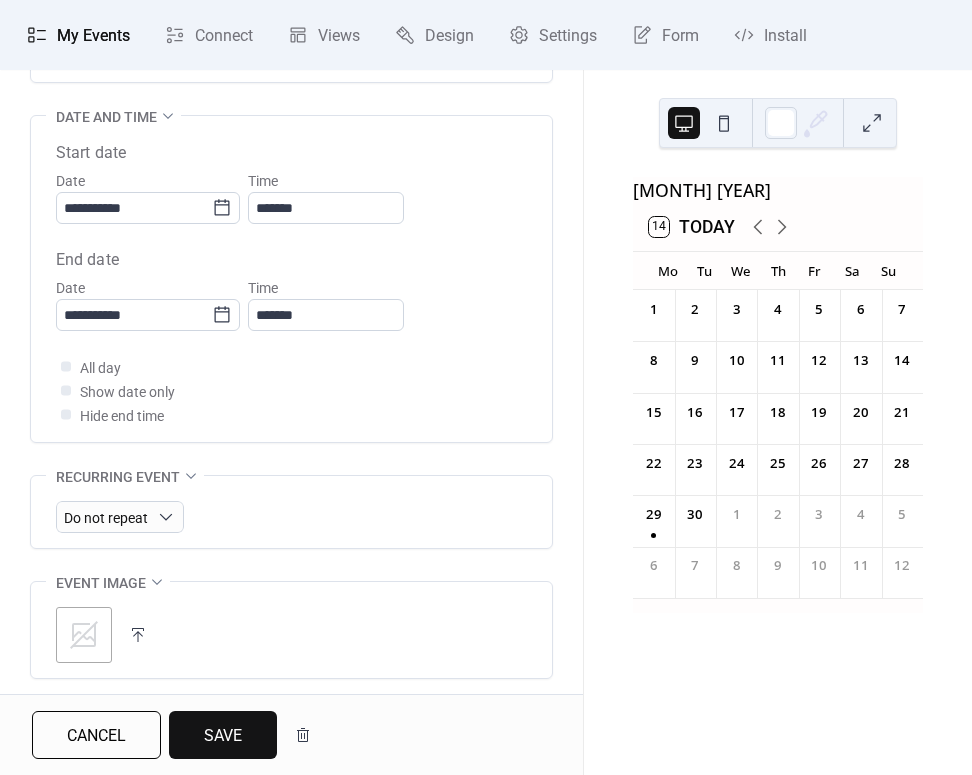 drag, startPoint x: 221, startPoint y: 731, endPoint x: 231, endPoint y: 727, distance: 10.770329 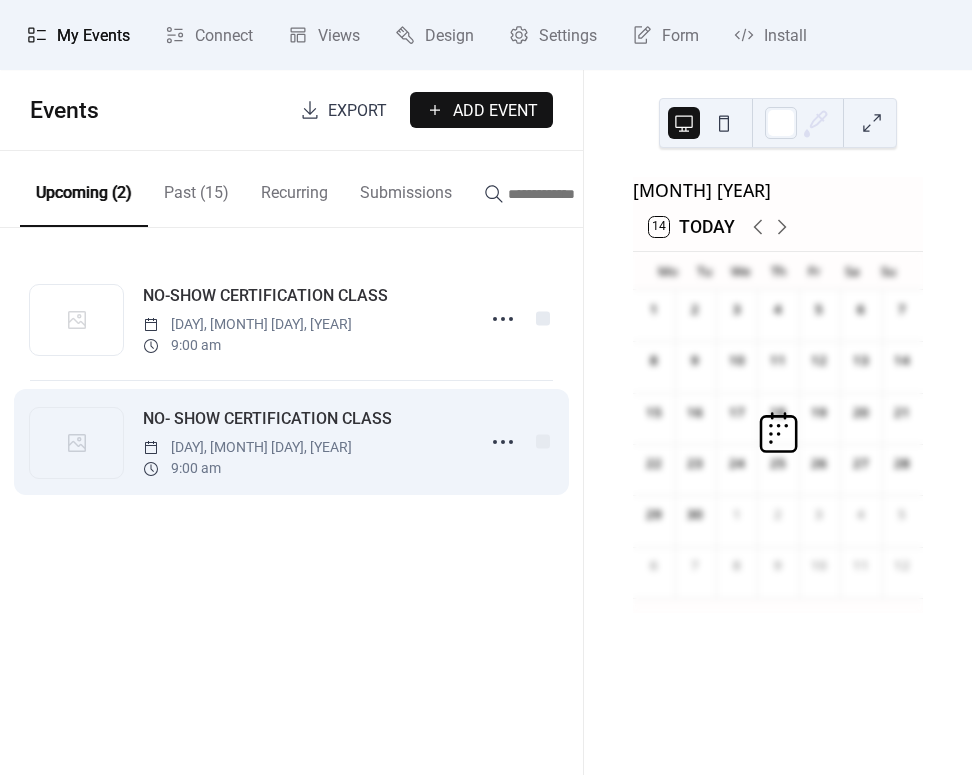 click on "[DAY], [MONTH] [DAY], [YEAR]" at bounding box center (247, 447) 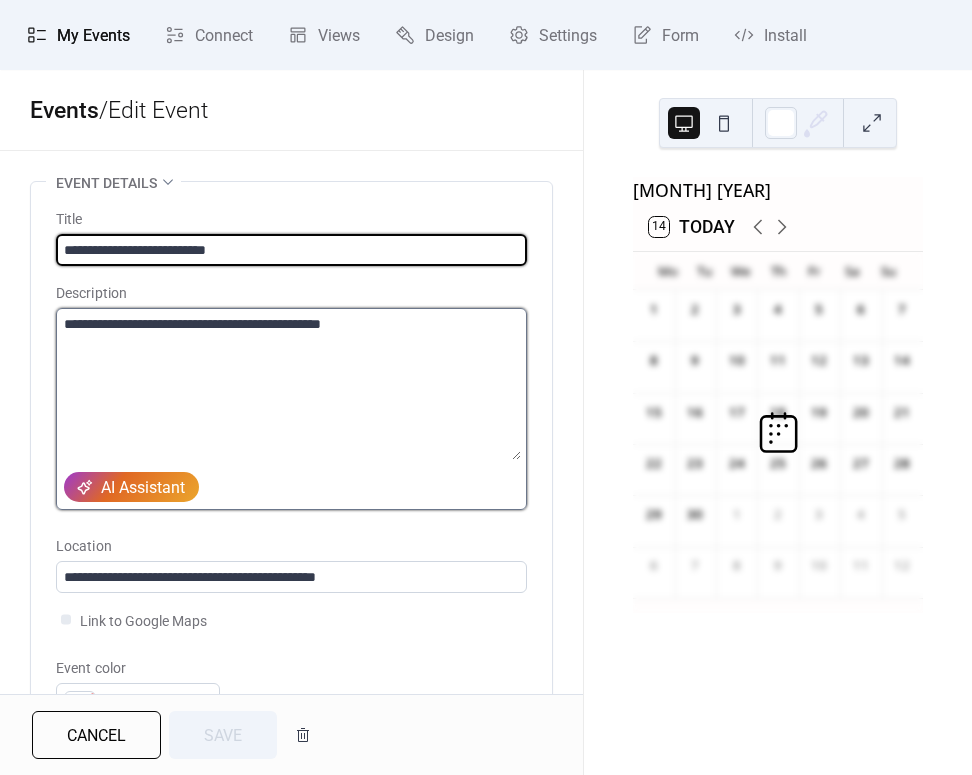 click on "**********" at bounding box center (288, 384) 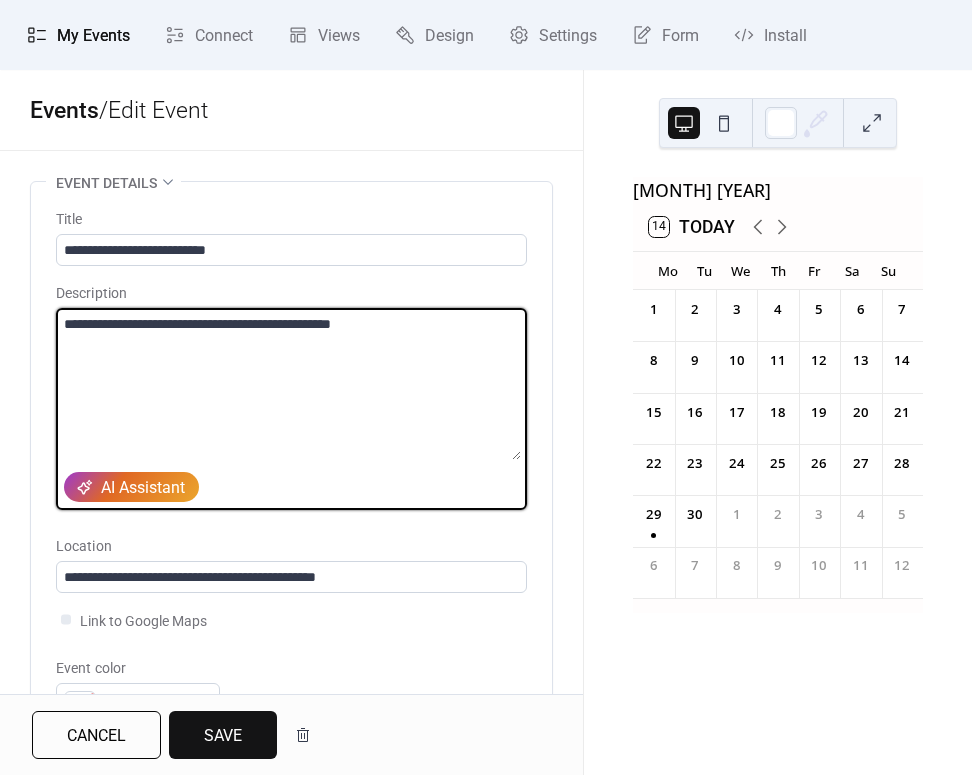 paste on "**********" 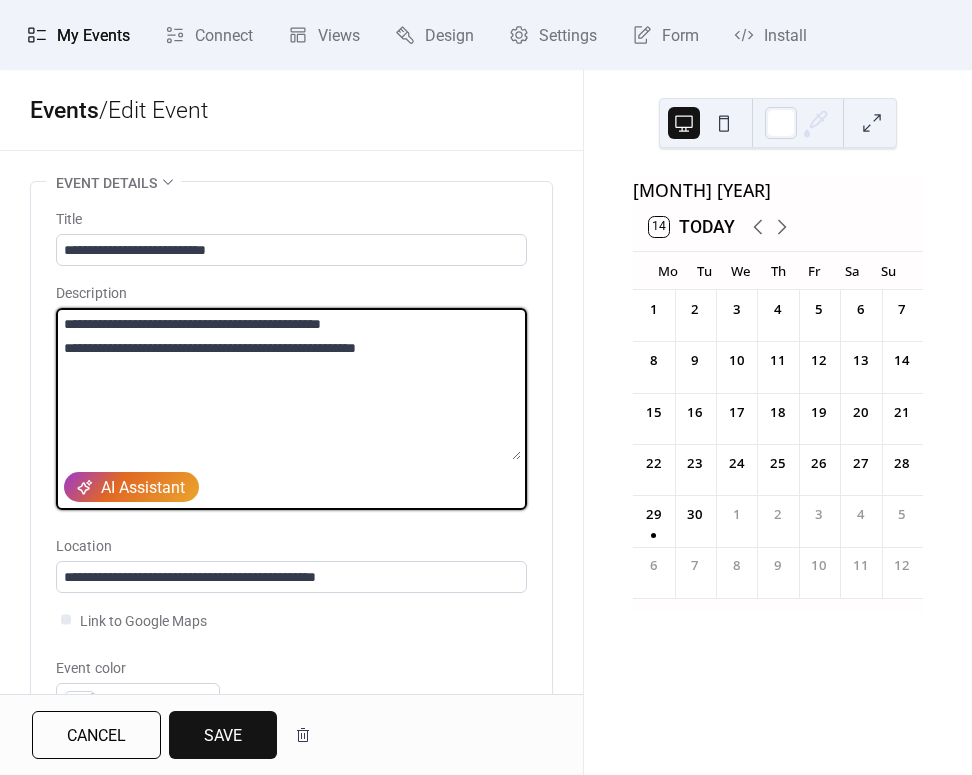 click on "**********" at bounding box center [288, 384] 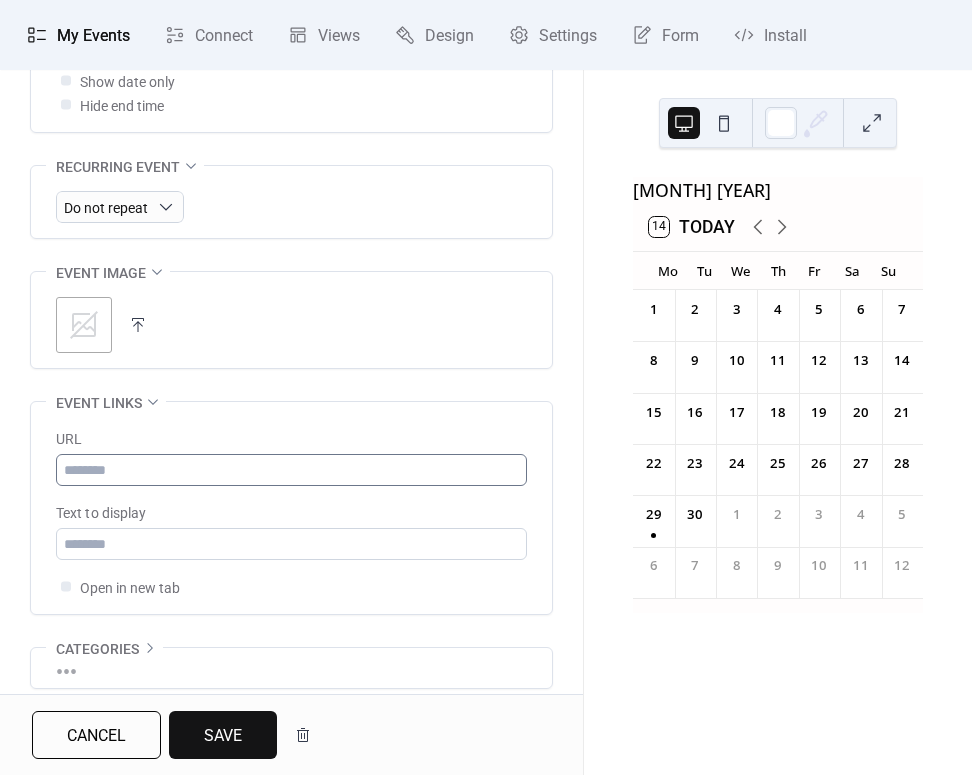 scroll, scrollTop: 959, scrollLeft: 0, axis: vertical 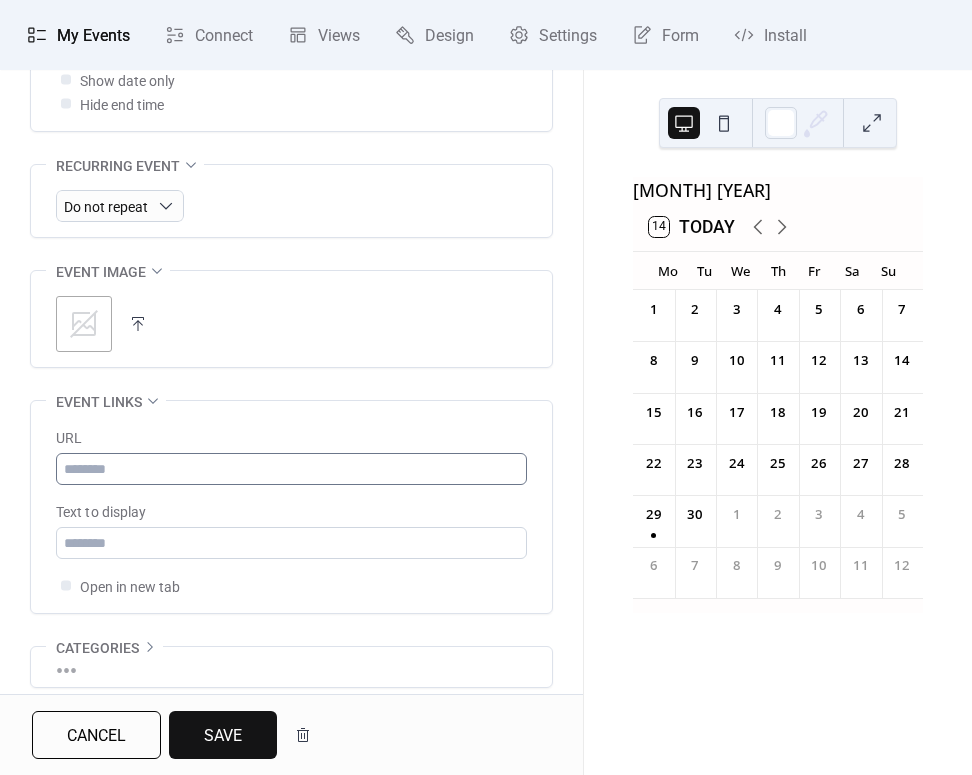 type on "**********" 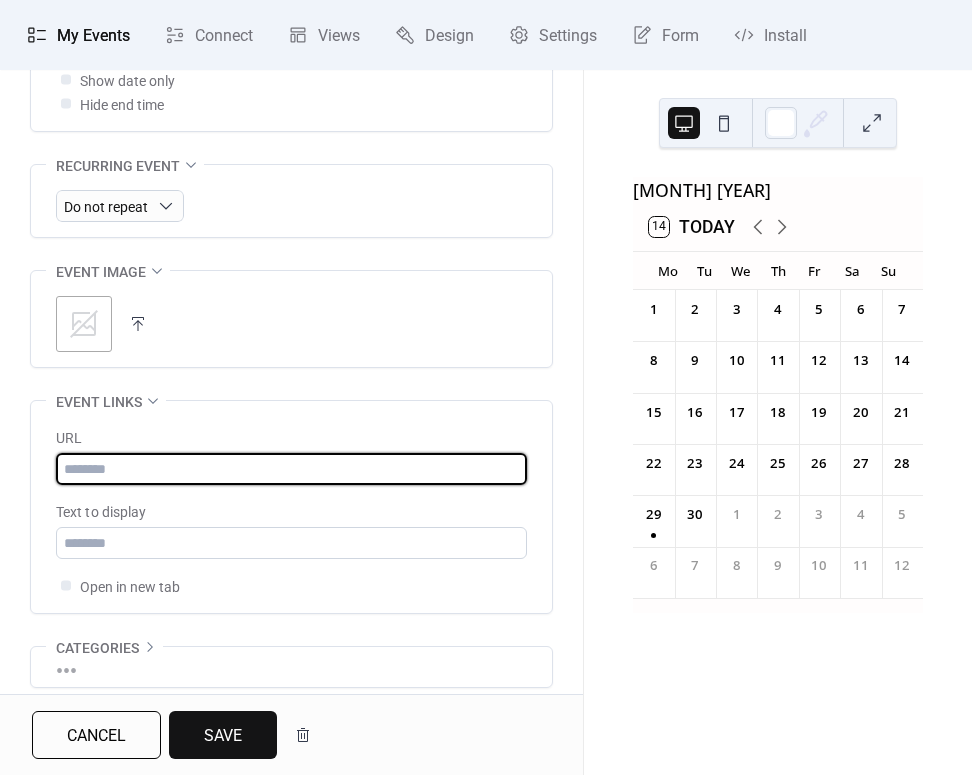 click at bounding box center [291, 469] 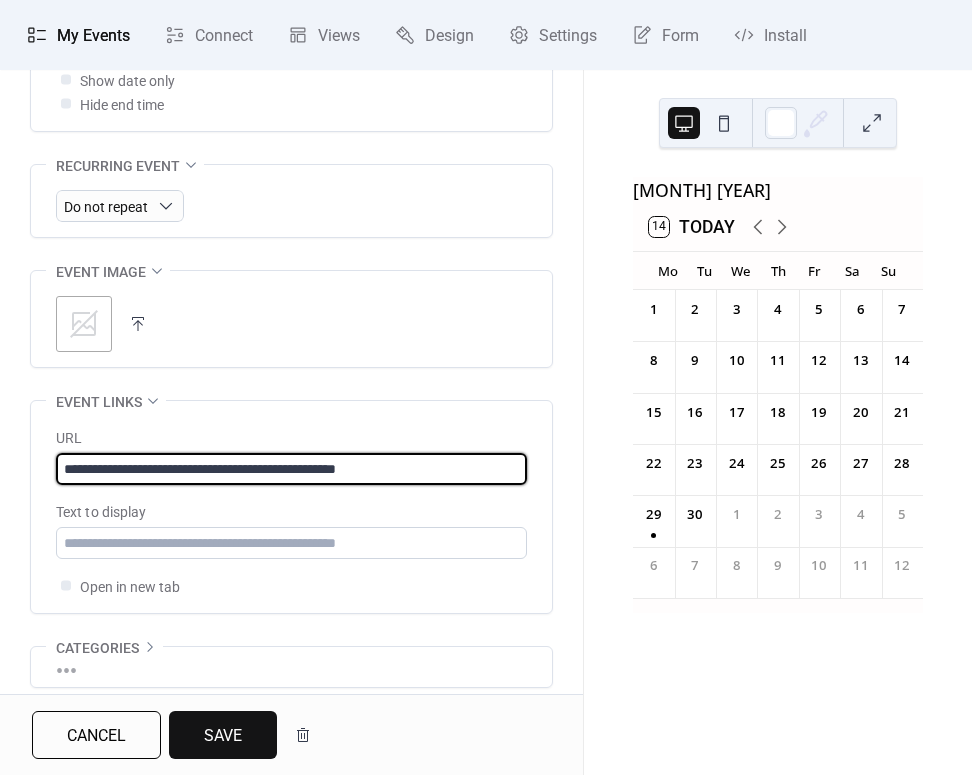 type on "**********" 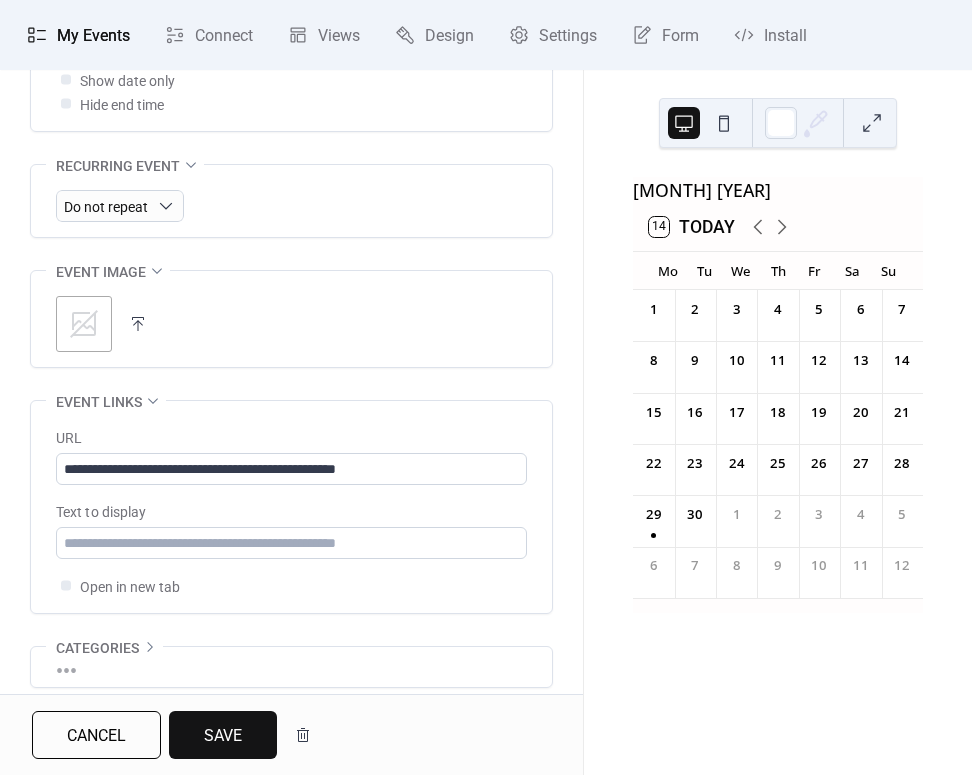 click on "Save" at bounding box center [223, 736] 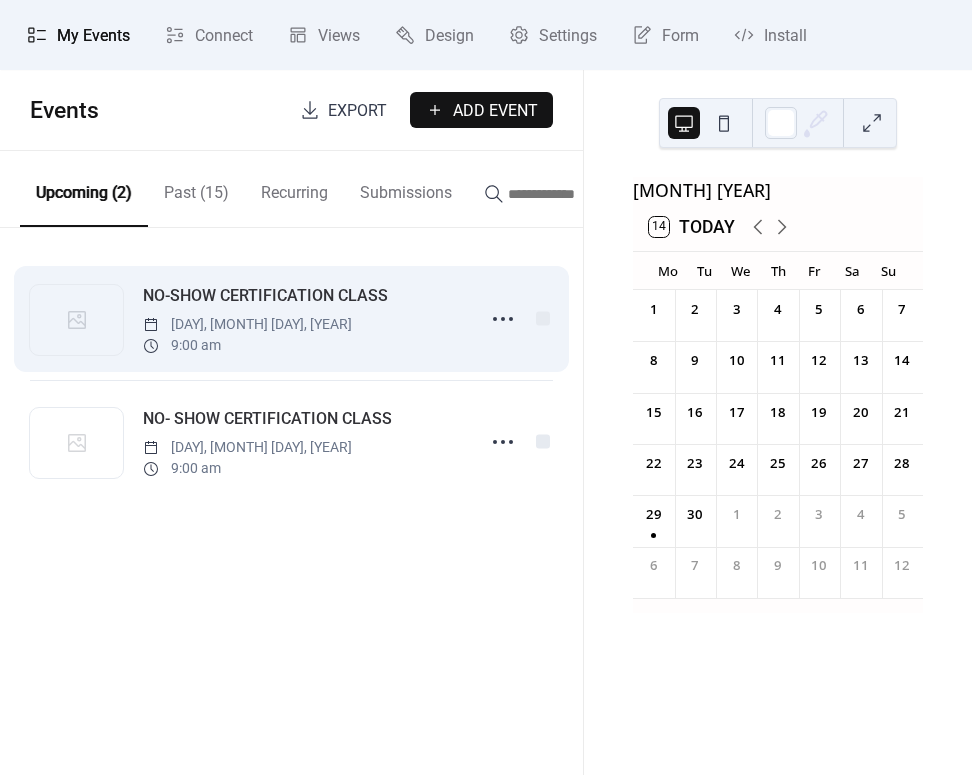 click on "NO-SHOW CERTIFICATION CLASS [DAY], [MONTH] [DAY], [YEAR] [TIME]" at bounding box center (303, 319) 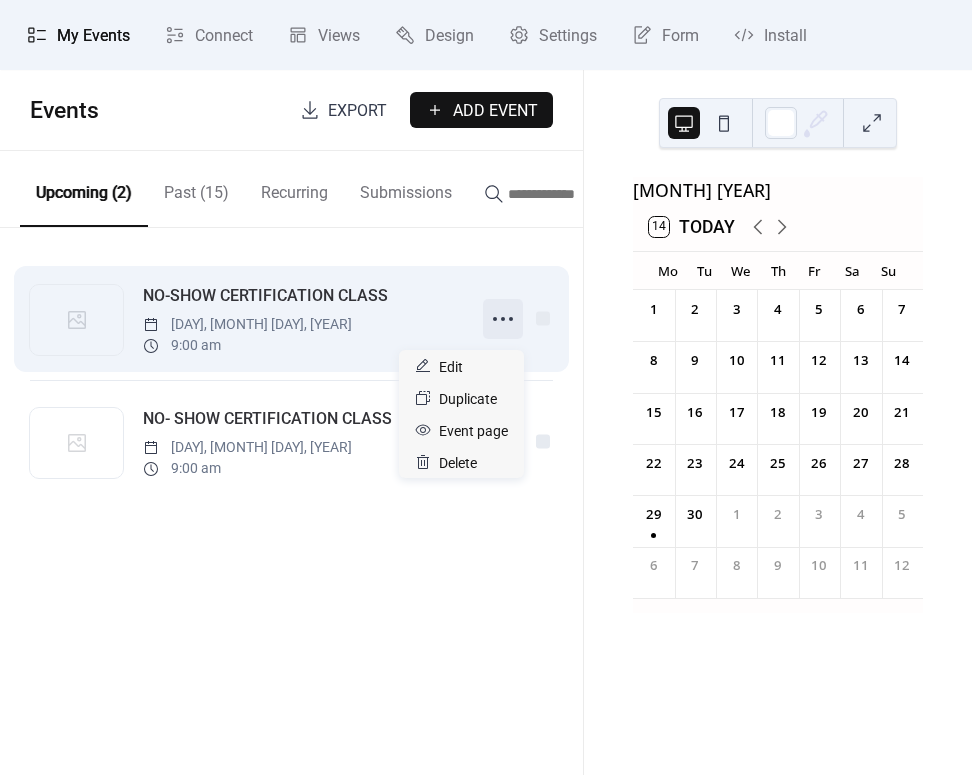 click 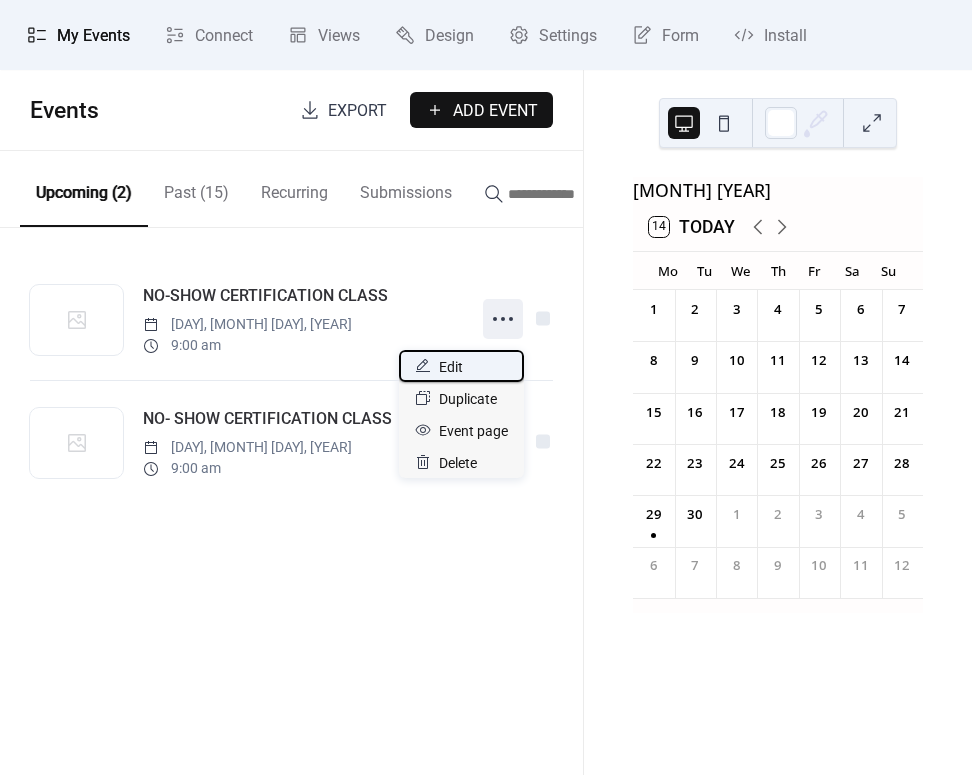 click on "Edit" at bounding box center (461, 366) 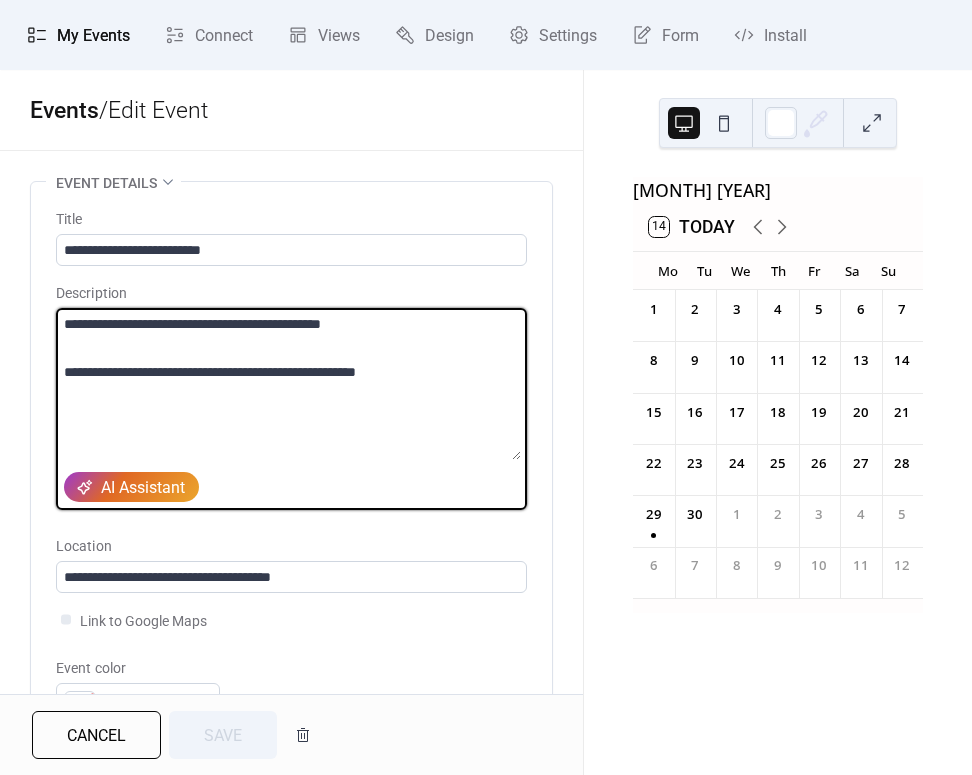 drag, startPoint x: 337, startPoint y: 373, endPoint x: 451, endPoint y: 385, distance: 114.62984 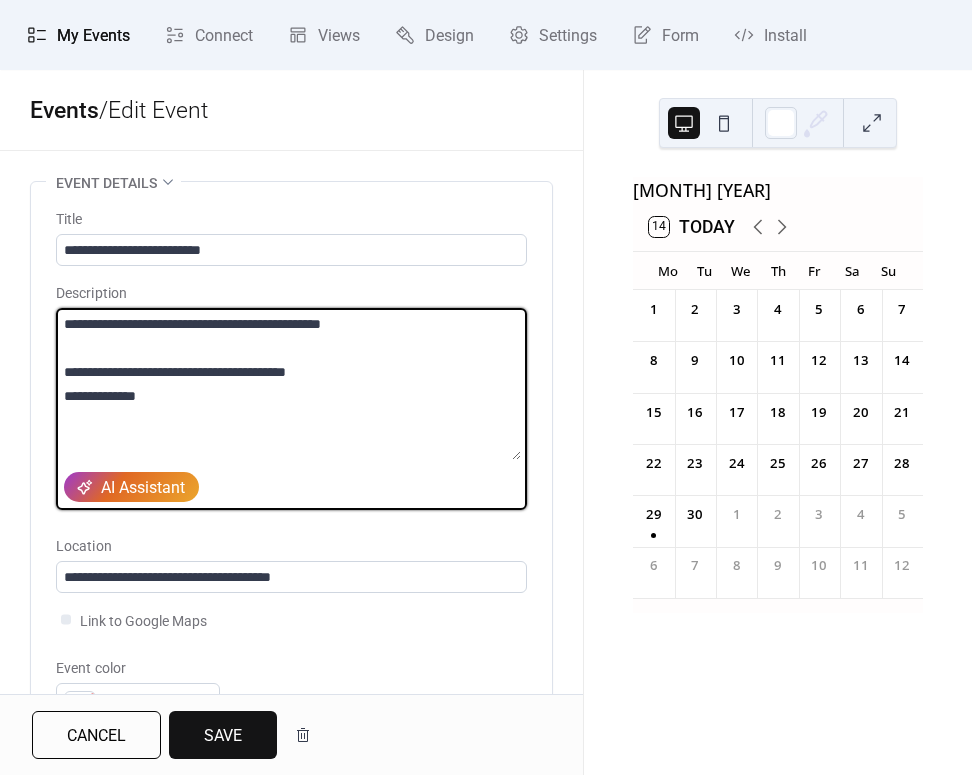 type on "**********" 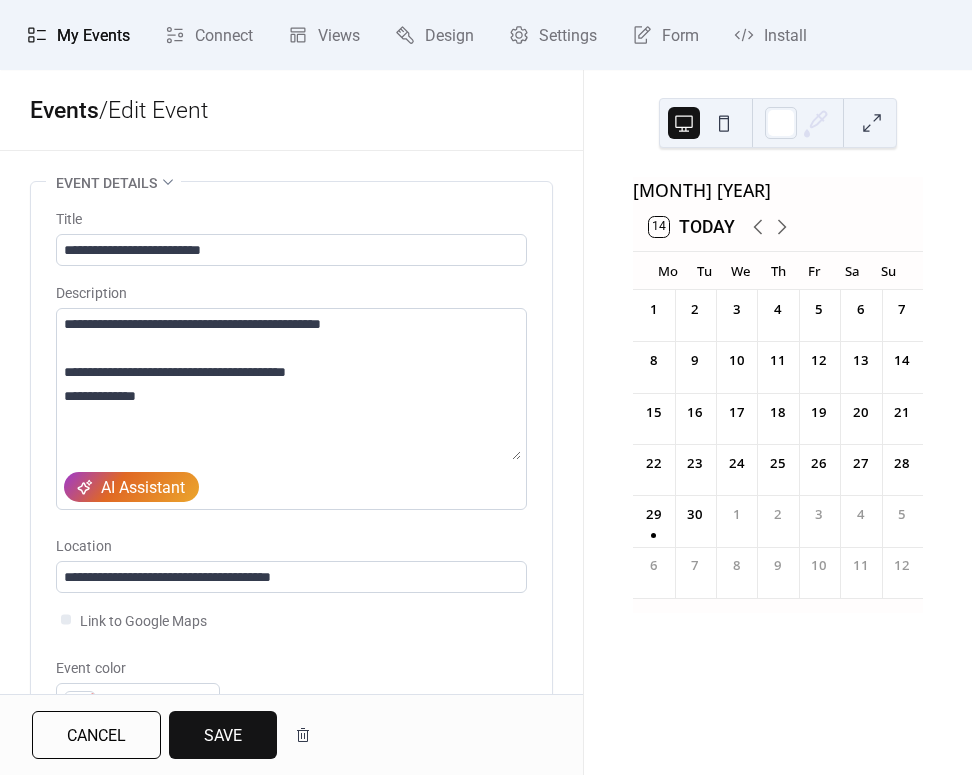 click on "Save" at bounding box center [223, 736] 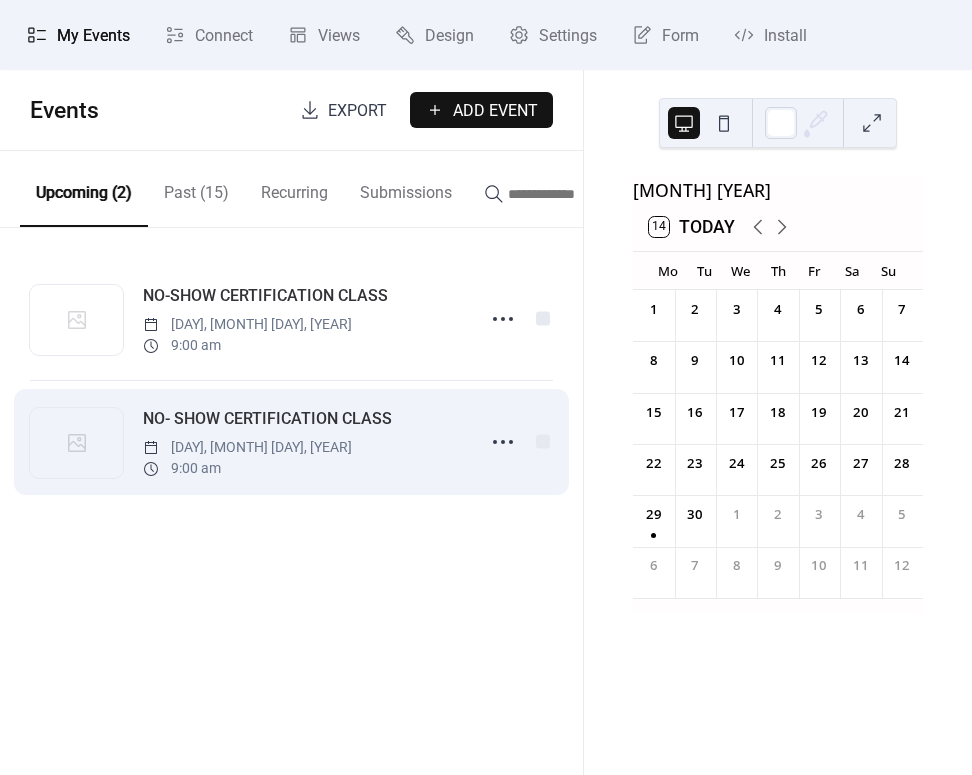 click on "[DAY], [MONTH] [DAY], [YEAR]" at bounding box center (247, 447) 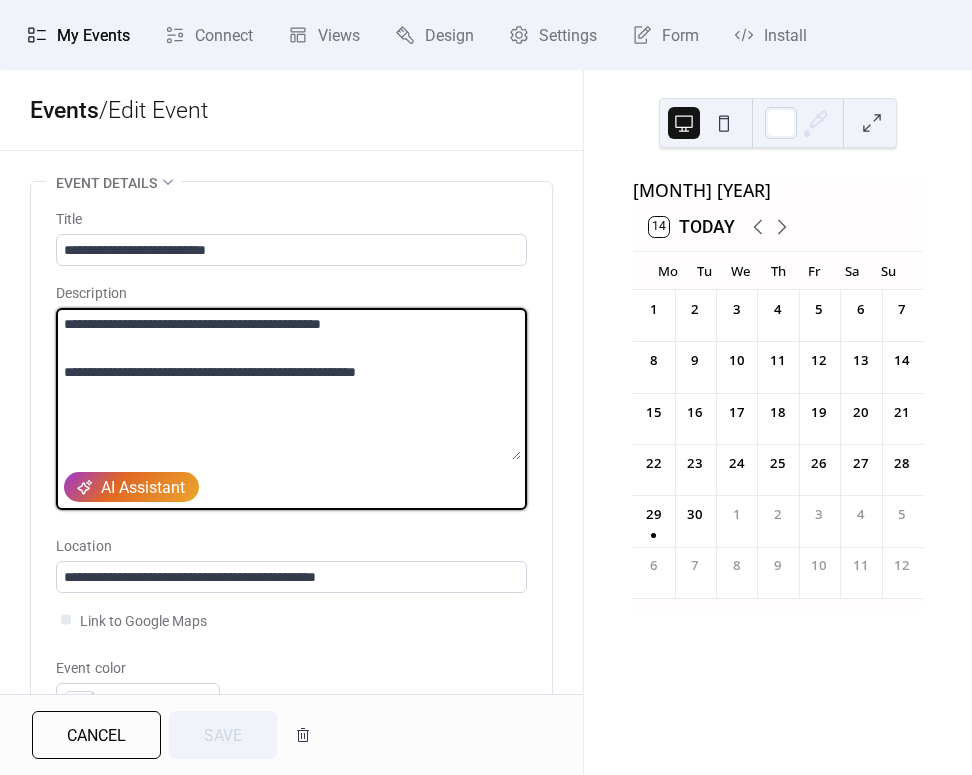 click on "**********" at bounding box center [288, 384] 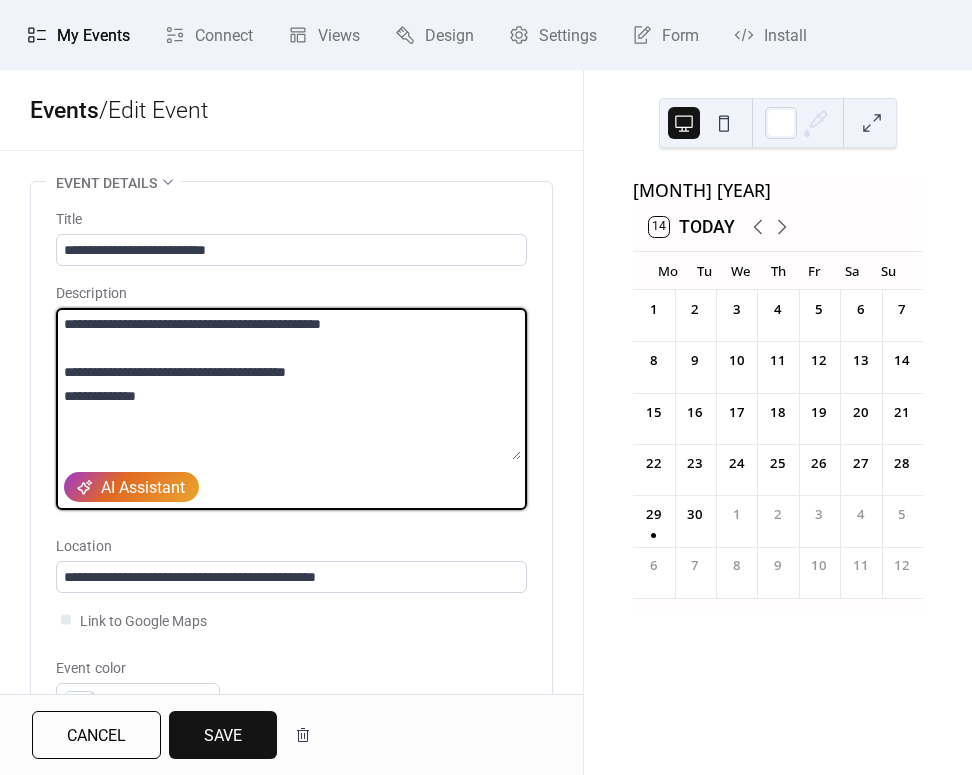 type on "**********" 